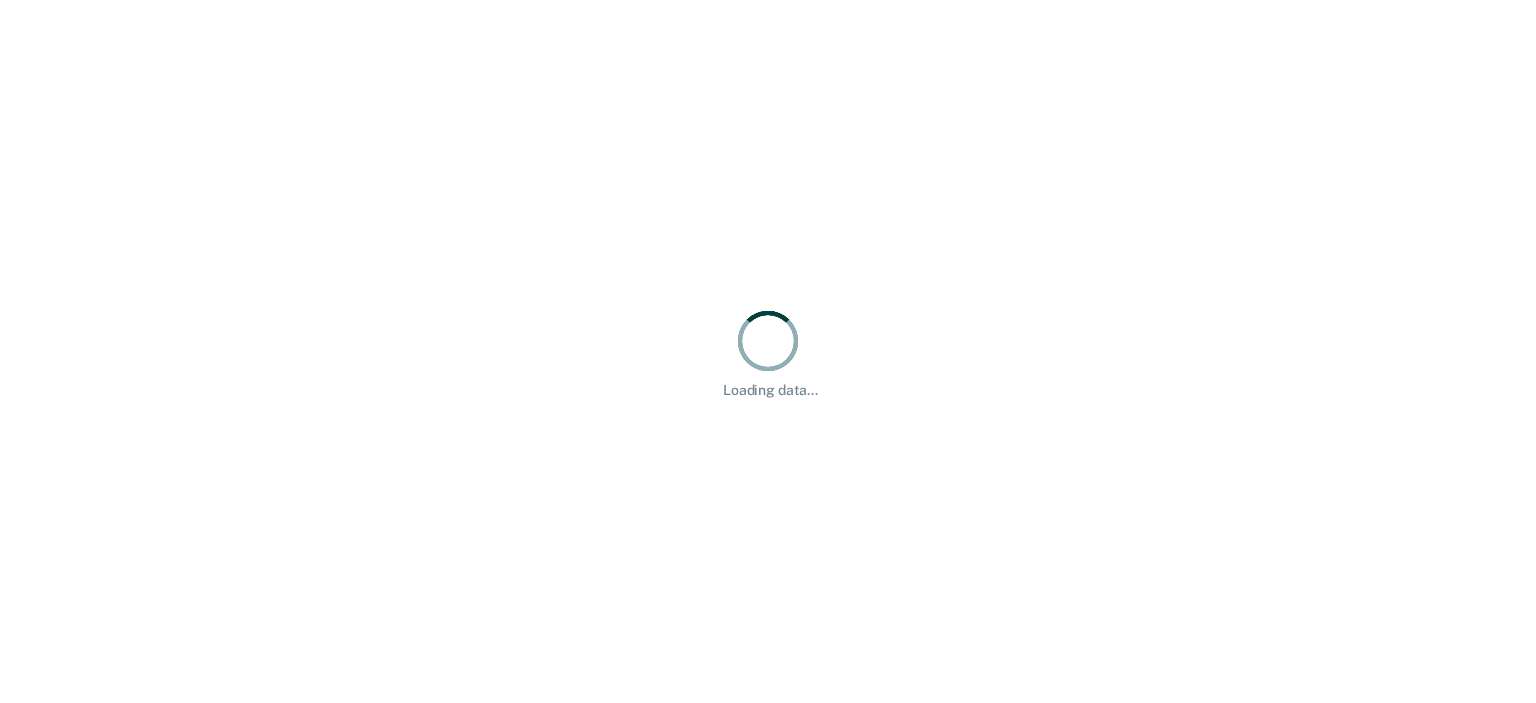 scroll, scrollTop: 0, scrollLeft: 0, axis: both 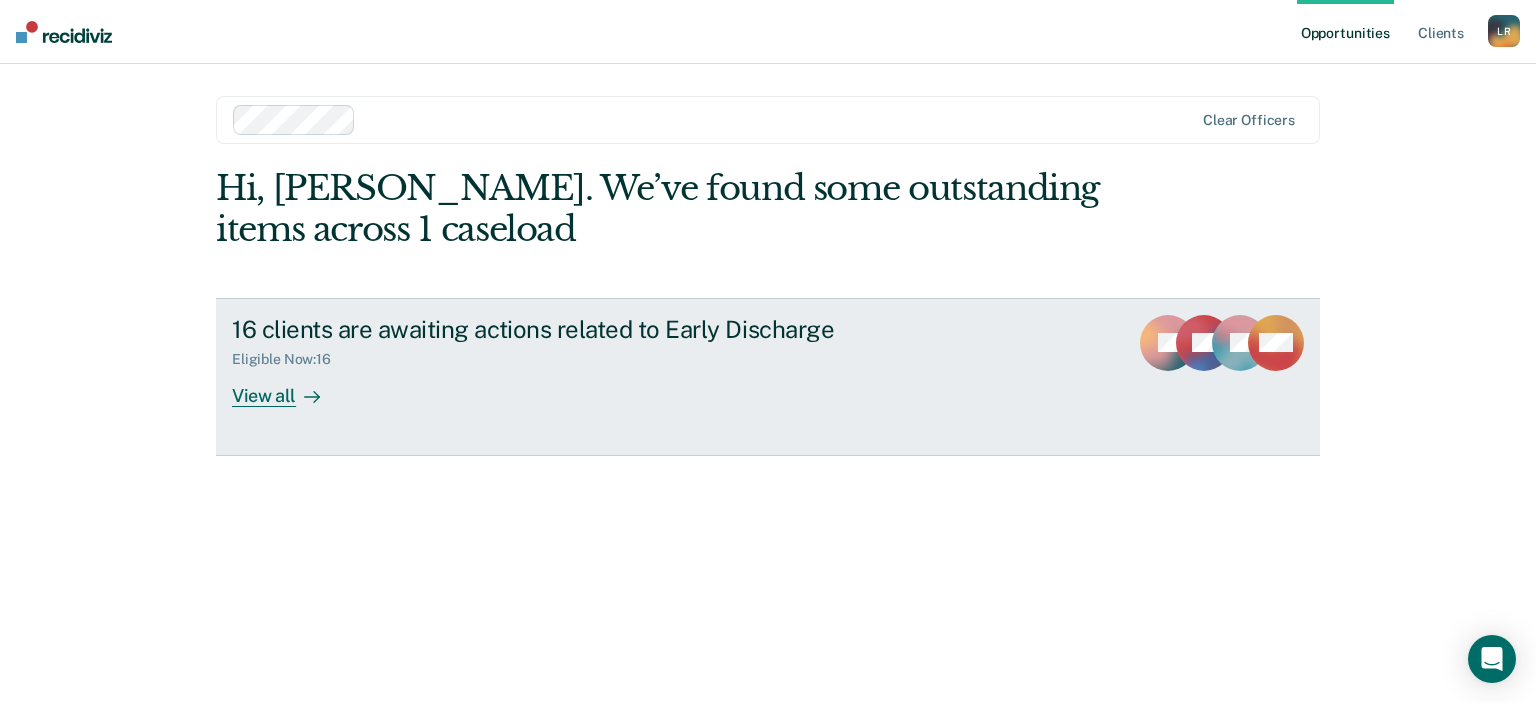 click on "View all" at bounding box center [288, 387] 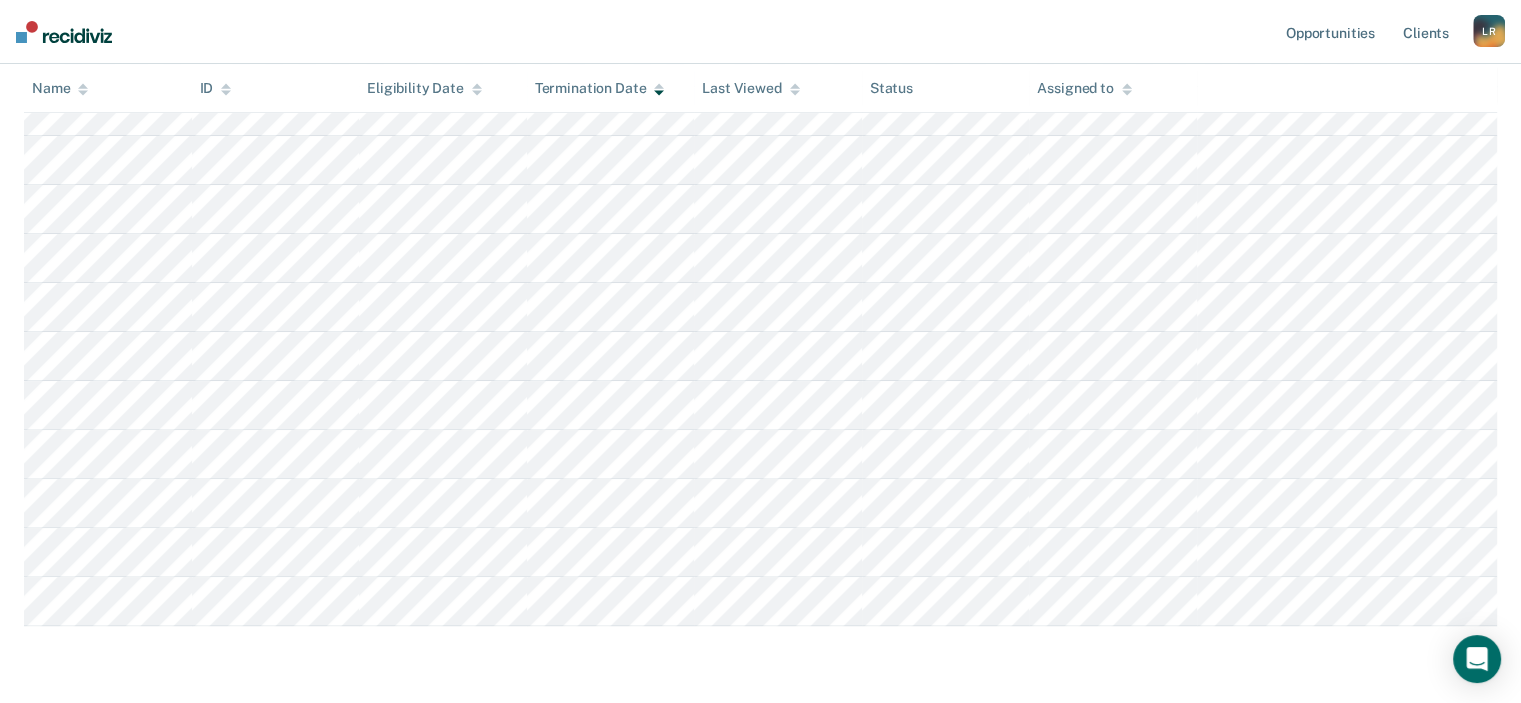 scroll, scrollTop: 599, scrollLeft: 0, axis: vertical 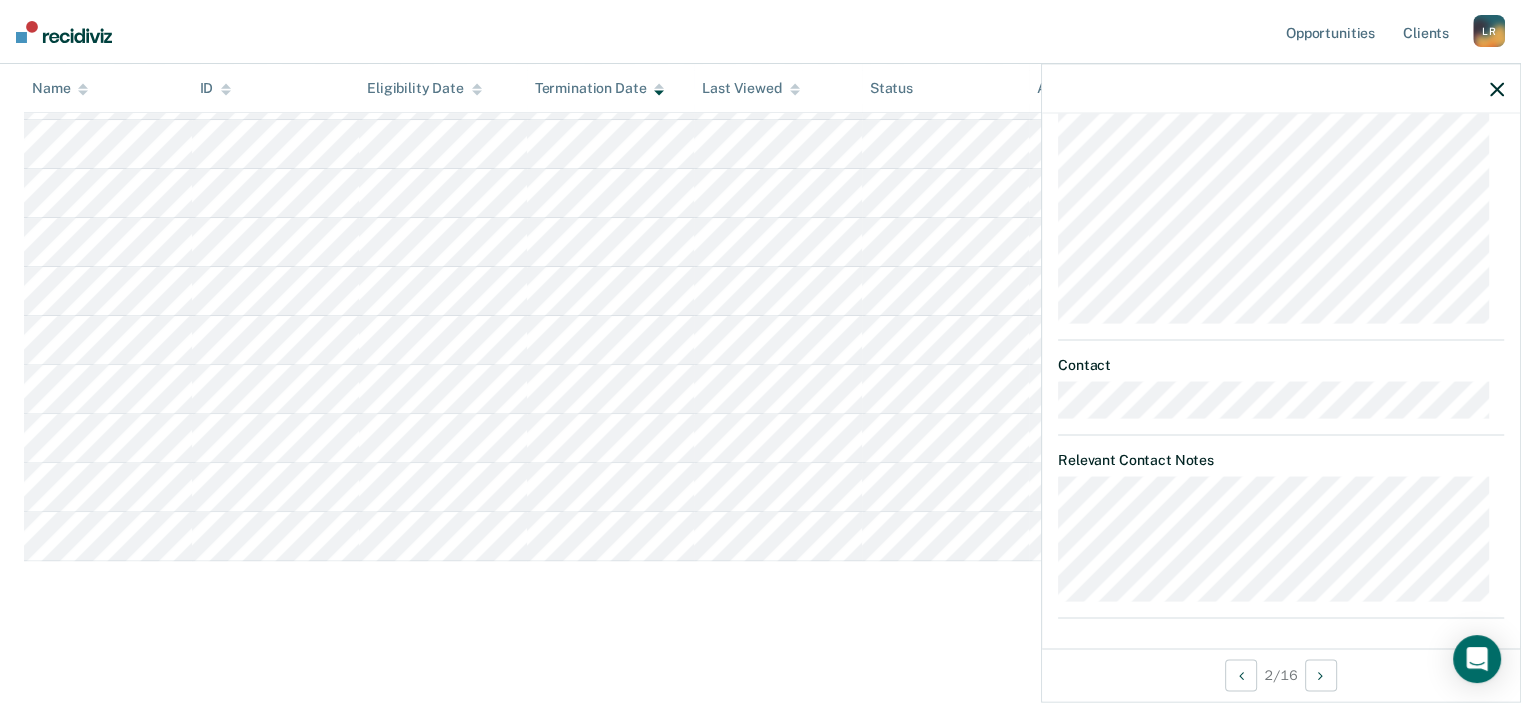 click on "Early Discharge   Early Discharge Early Discharge Clear   officers Eligible Now 16 Ready for Discharge 0 Revisions Requests 0 Supervisor Review 0 Forms Submitted 0 Snoozed 0
To pick up a draggable item, press the space bar.
While dragging, use the arrow keys to move the item.
Press space again to drop the item in its new position, or press escape to cancel.
Name ID Eligibility Date Termination Date Last Viewed Status Assigned to" at bounding box center [760, 103] 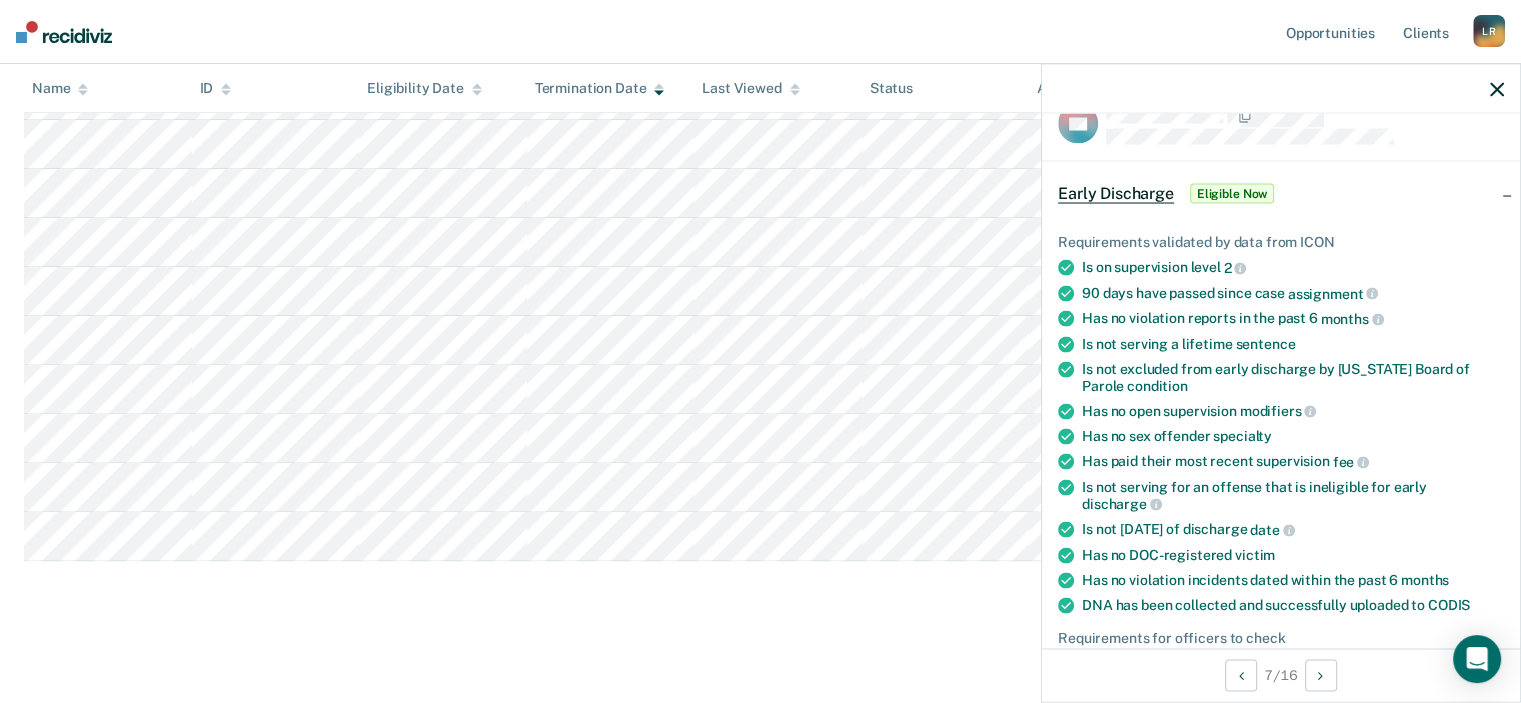 scroll, scrollTop: 0, scrollLeft: 0, axis: both 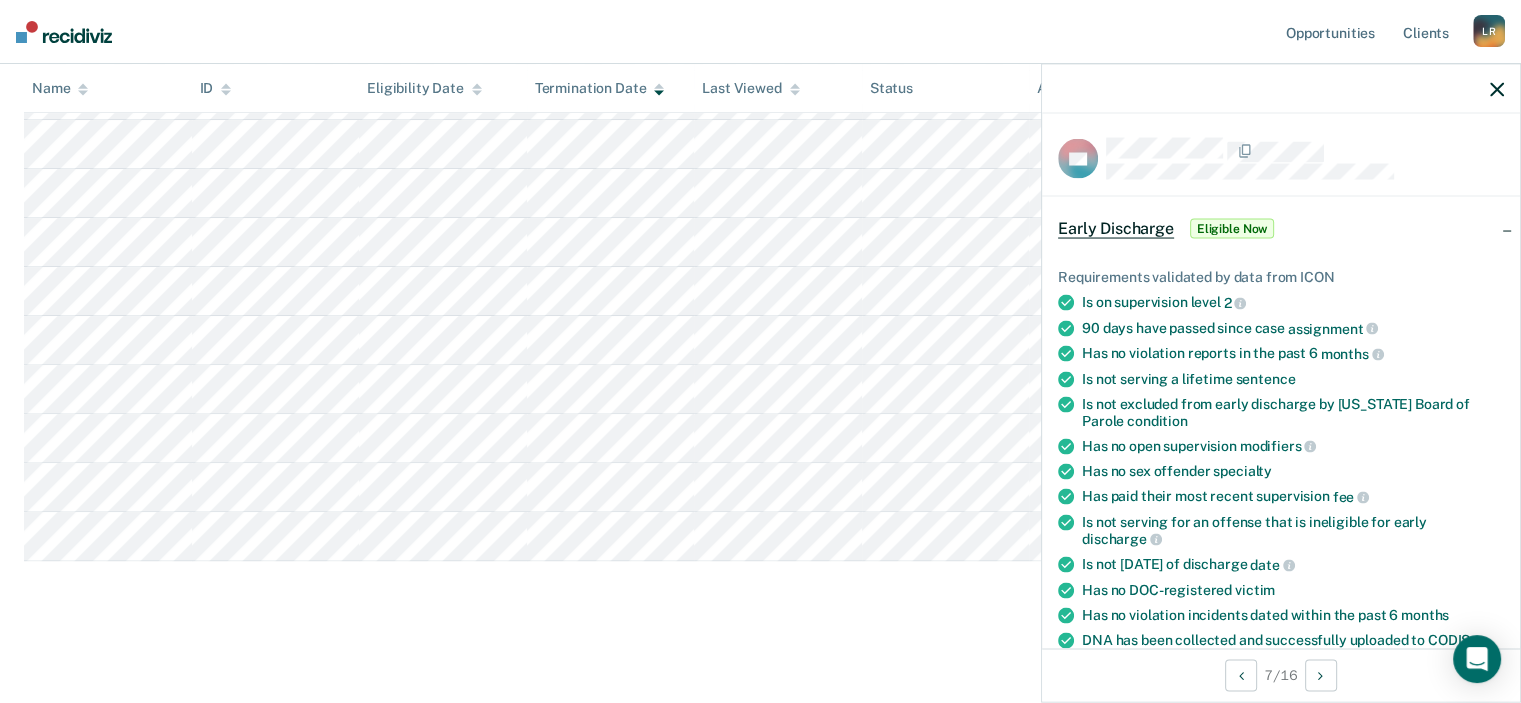 click on "Early Discharge   Early Discharge Early Discharge Clear   officers Eligible Now 16 Ready for Discharge 0 Revisions Requests 0 Supervisor Review 0 Forms Submitted 0 Snoozed 0
To pick up a draggable item, press the space bar.
While dragging, use the arrow keys to move the item.
Press space again to drop the item in its new position, or press escape to cancel.
Name ID Eligibility Date Termination Date Last Viewed Status Assigned to" at bounding box center (760, 103) 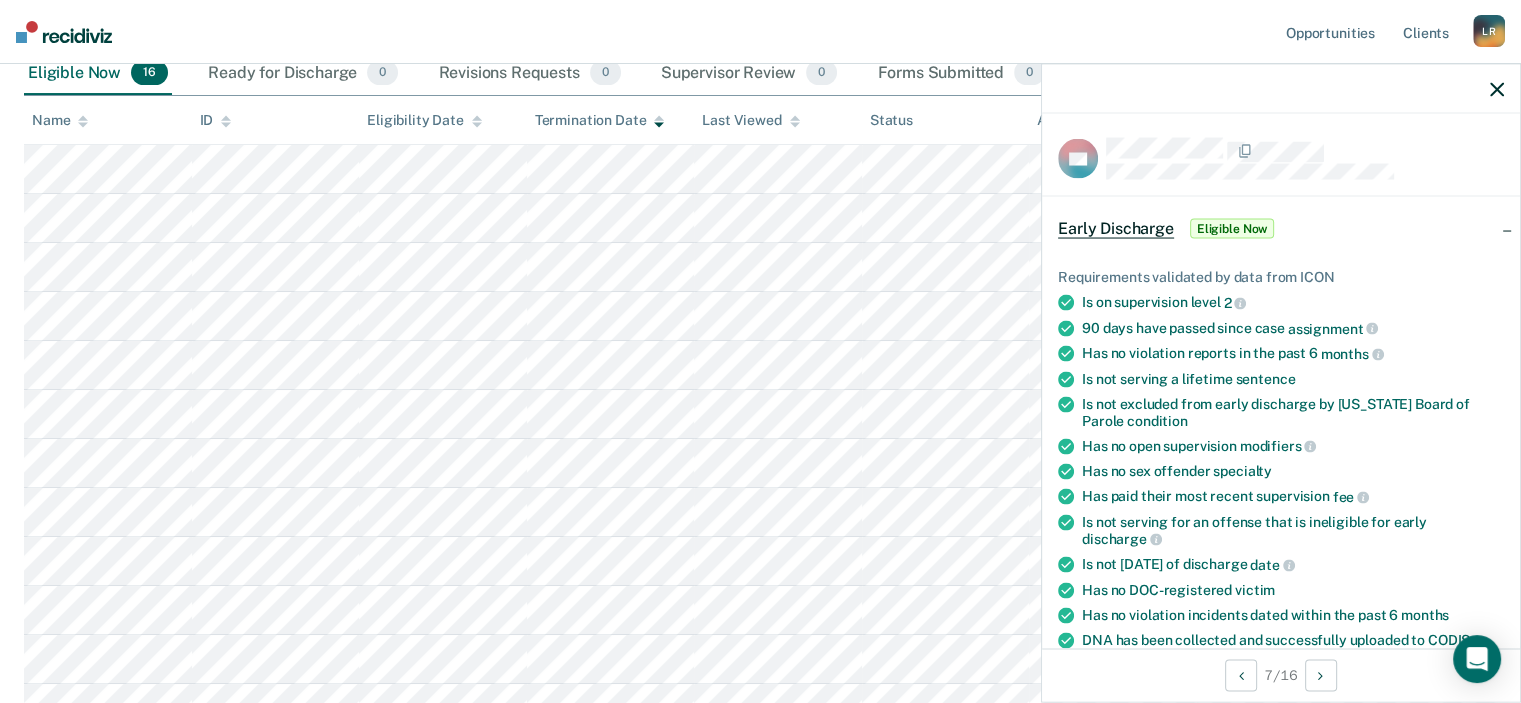 scroll, scrollTop: 199, scrollLeft: 0, axis: vertical 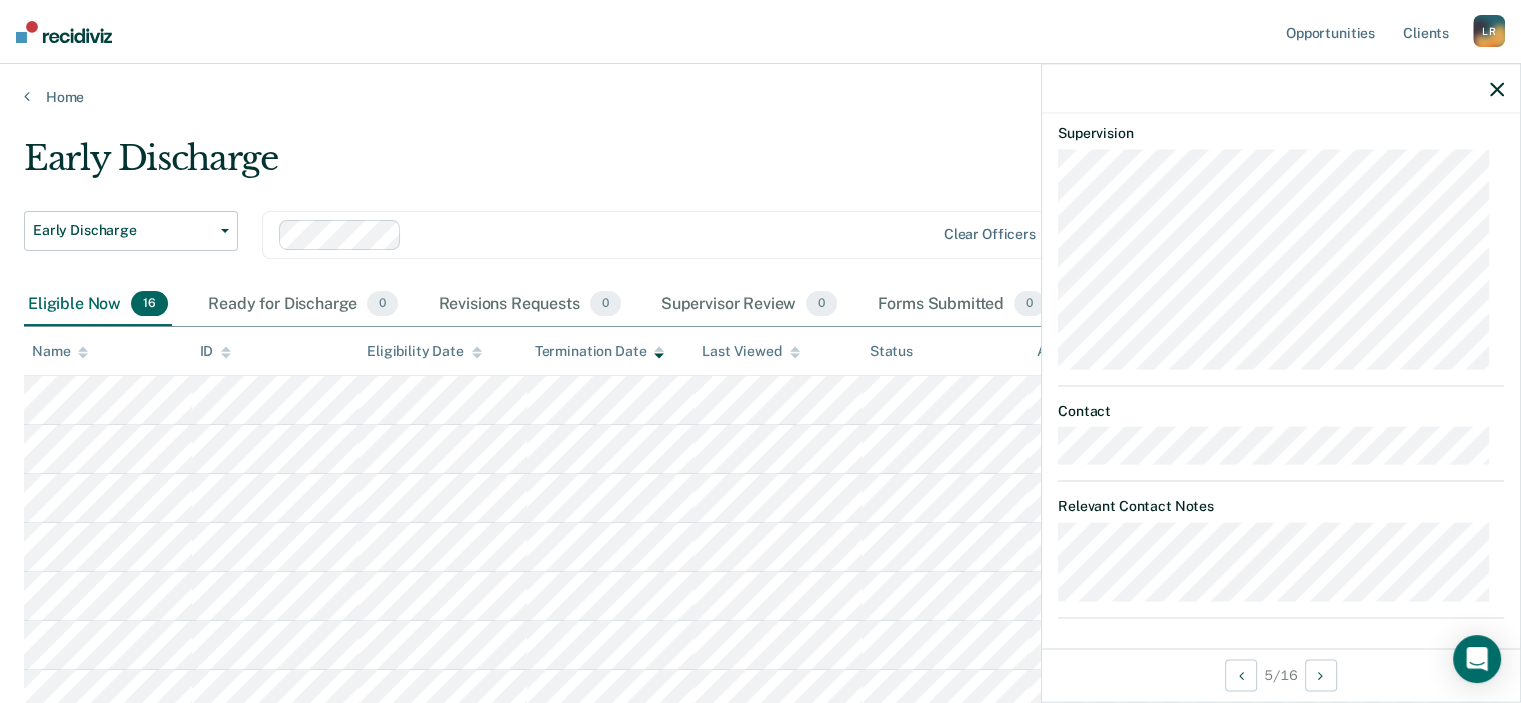 click on "Early Discharge   Early Discharge Early Discharge Clear   officers Eligible Now 16 Ready for Discharge 0 Revisions Requests 0 Supervisor Review 0 Forms Submitted 0 Snoozed 0
To pick up a draggable item, press the space bar.
While dragging, use the arrow keys to move the item.
Press space again to drop the item in its new position, or press escape to cancel.
Name ID Eligibility Date Termination Date Last Viewed Status Assigned to" at bounding box center (760, 702) 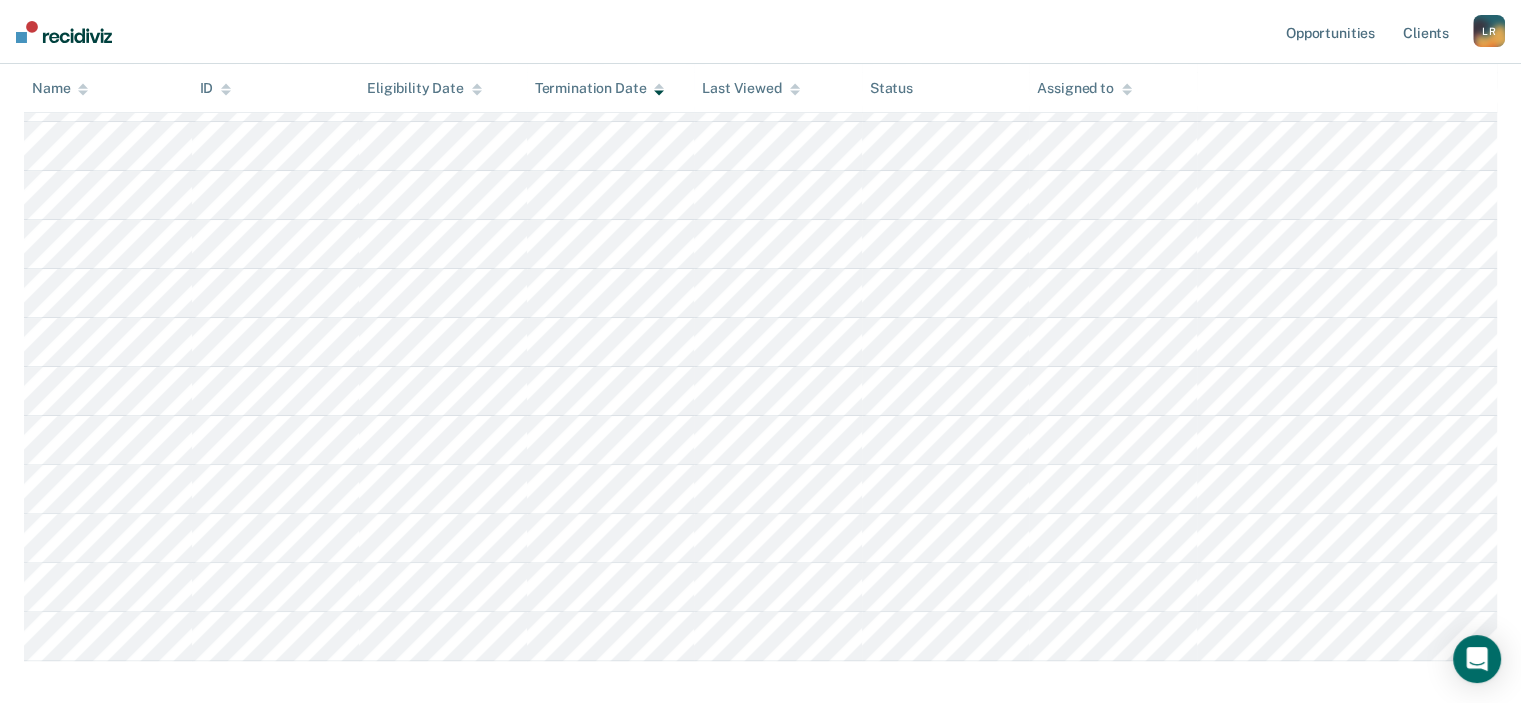 scroll, scrollTop: 599, scrollLeft: 0, axis: vertical 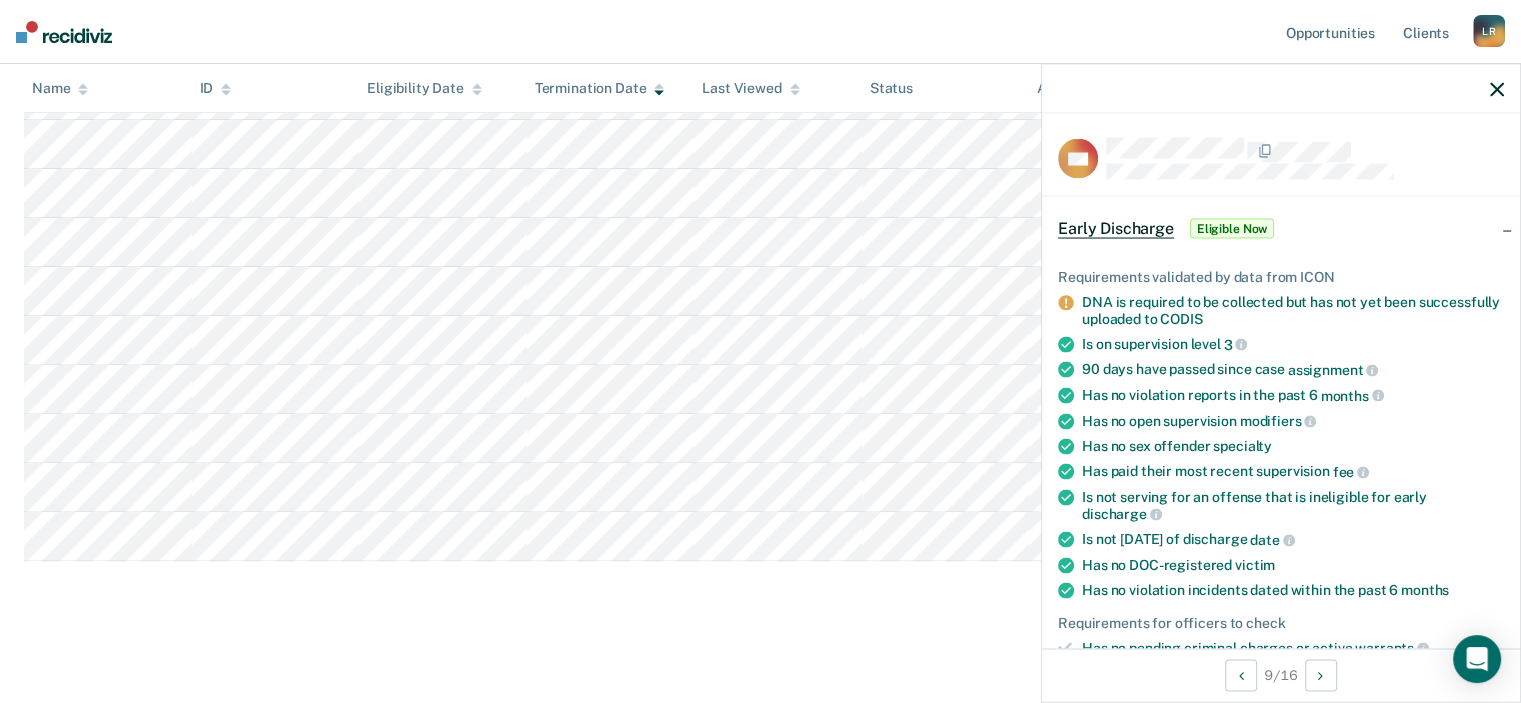 click 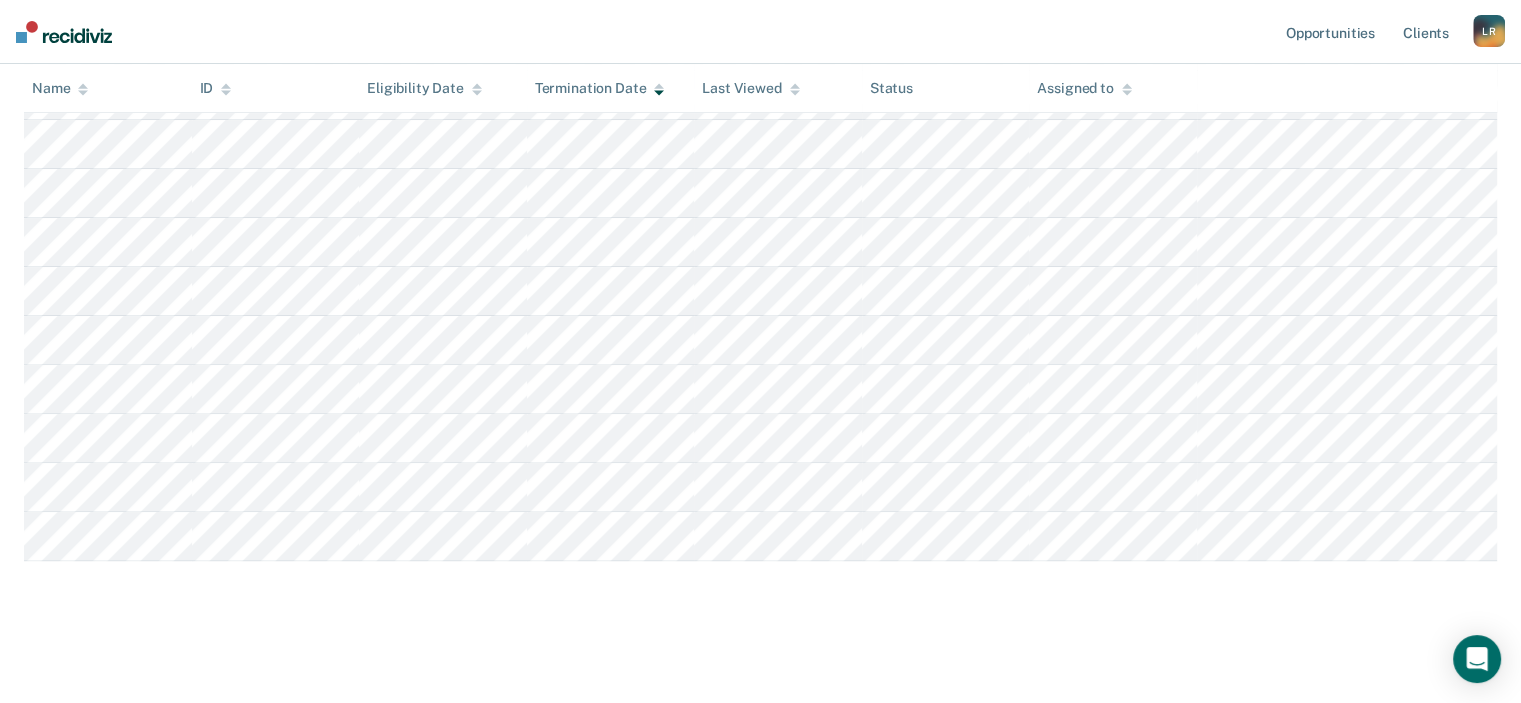 scroll, scrollTop: 499, scrollLeft: 0, axis: vertical 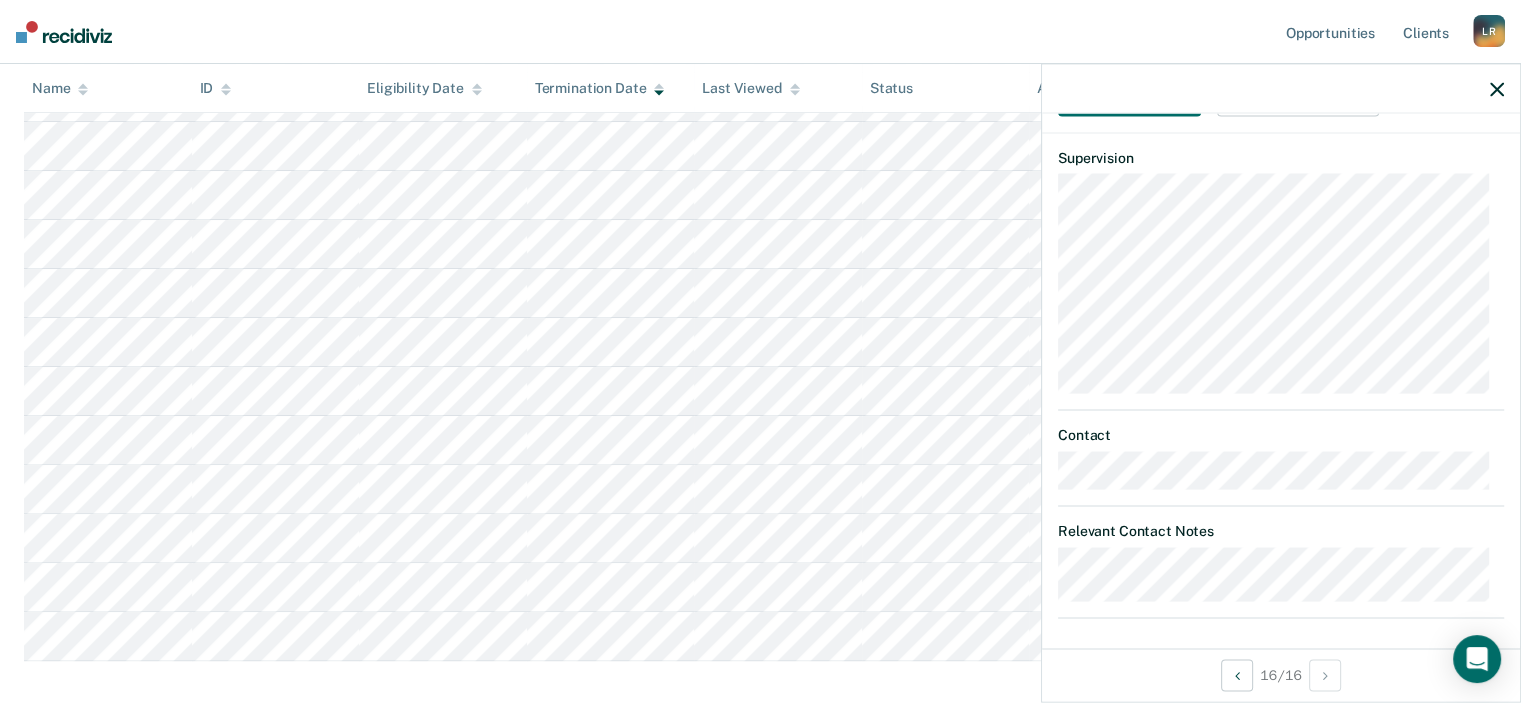 click on "Early Discharge   Early Discharge Early Discharge Clear   officers Eligible Now 16 Ready for Discharge 0 Revisions Requests 0 Supervisor Review 0 Forms Submitted 0 Snoozed 0
To pick up a draggable item, press the space bar.
While dragging, use the arrow keys to move the item.
Press space again to drop the item in its new position, or press escape to cancel.
Name ID Eligibility Date Termination Date Last Viewed Status Assigned to" at bounding box center (760, 179) 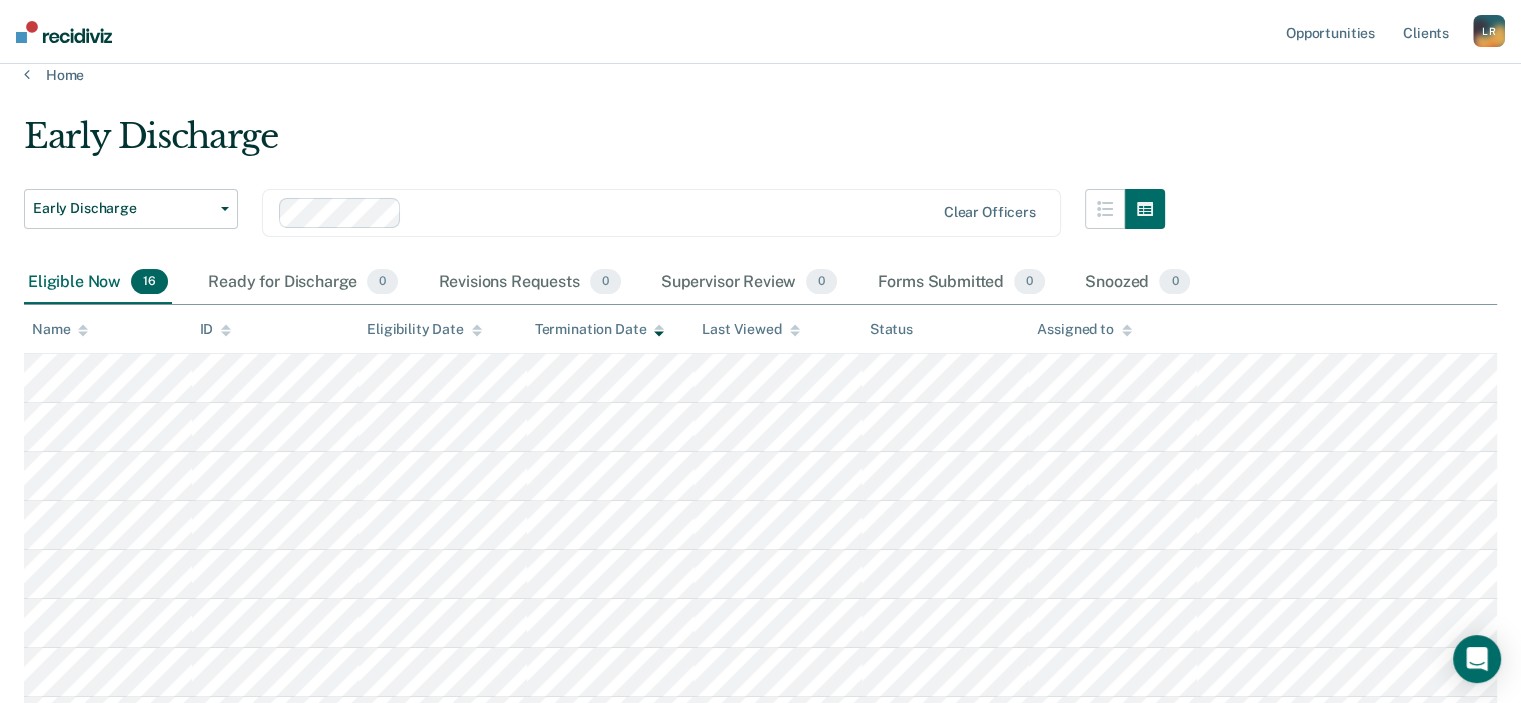 scroll, scrollTop: 0, scrollLeft: 0, axis: both 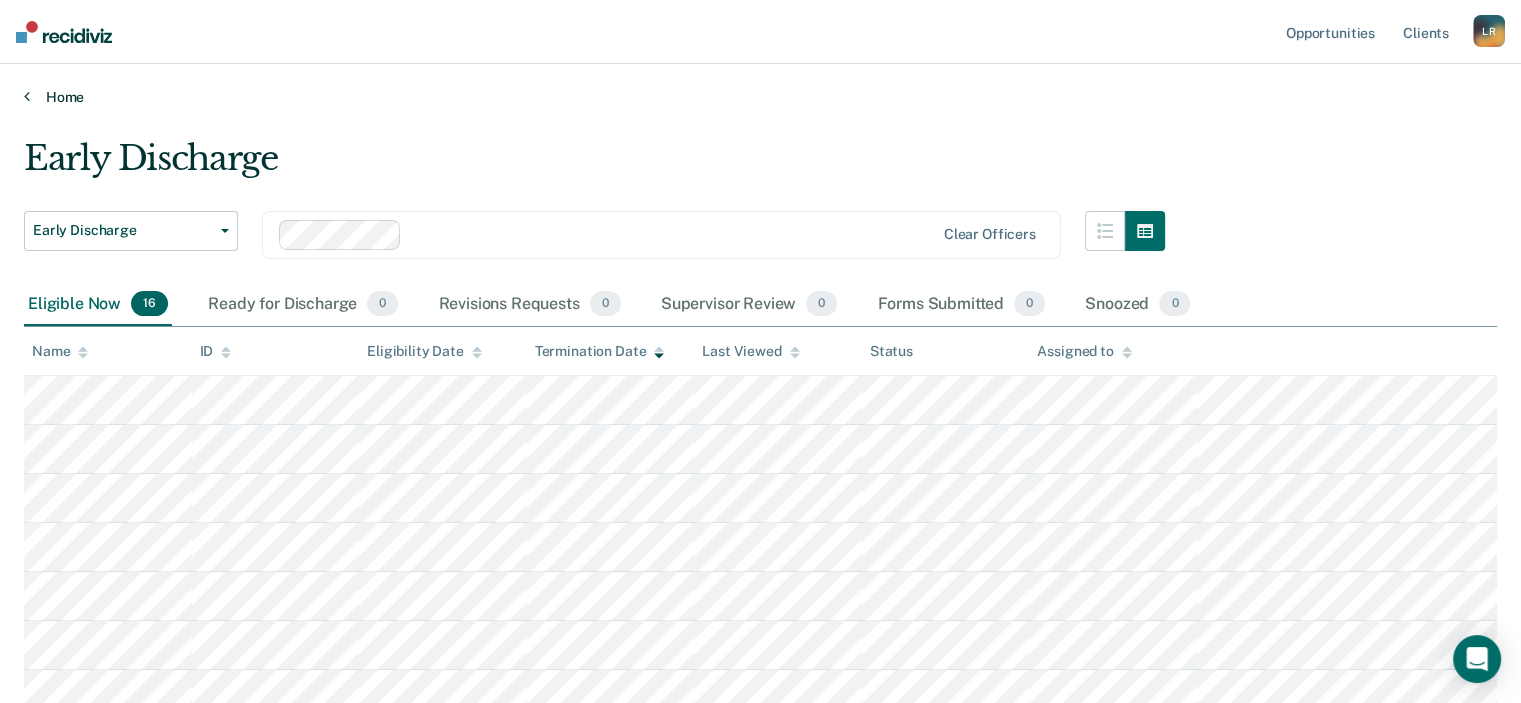 click on "Home" at bounding box center (760, 97) 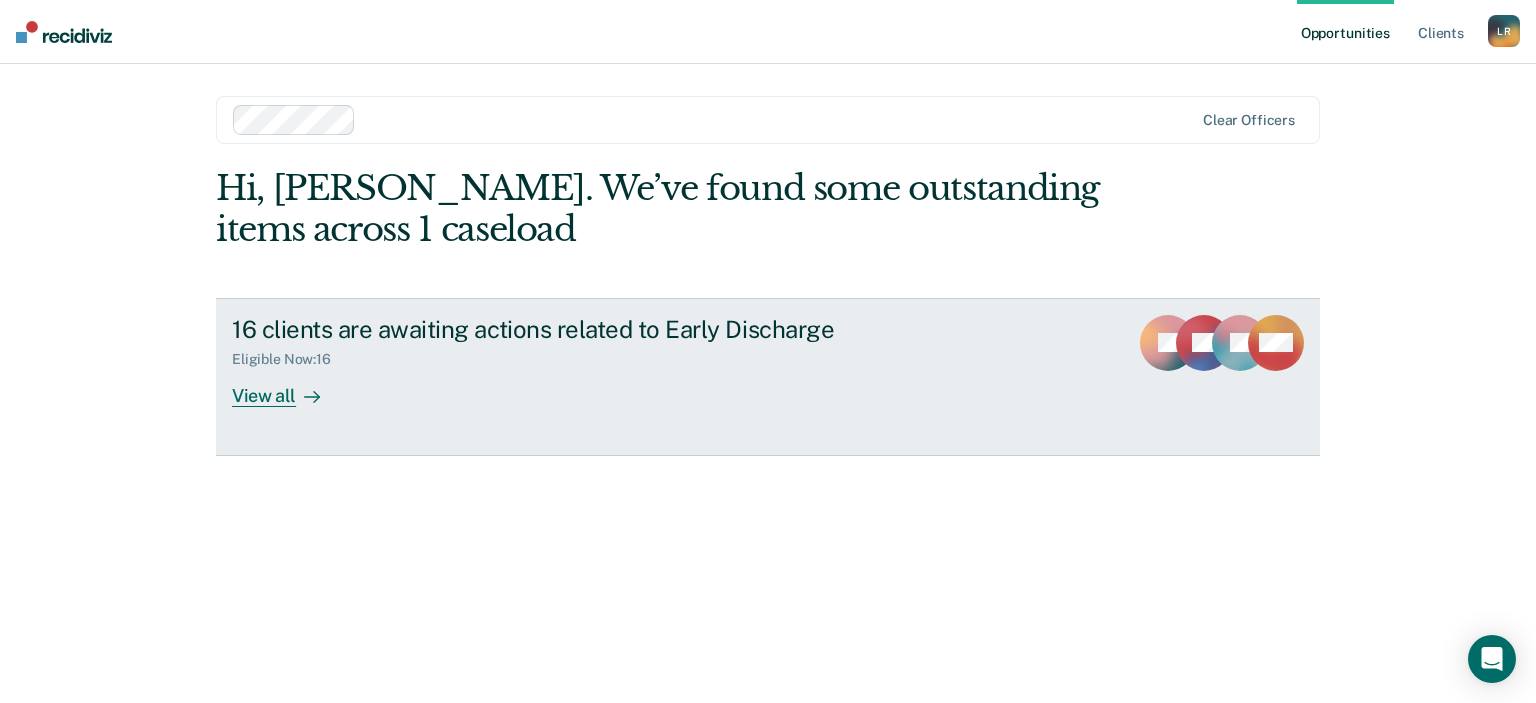 click 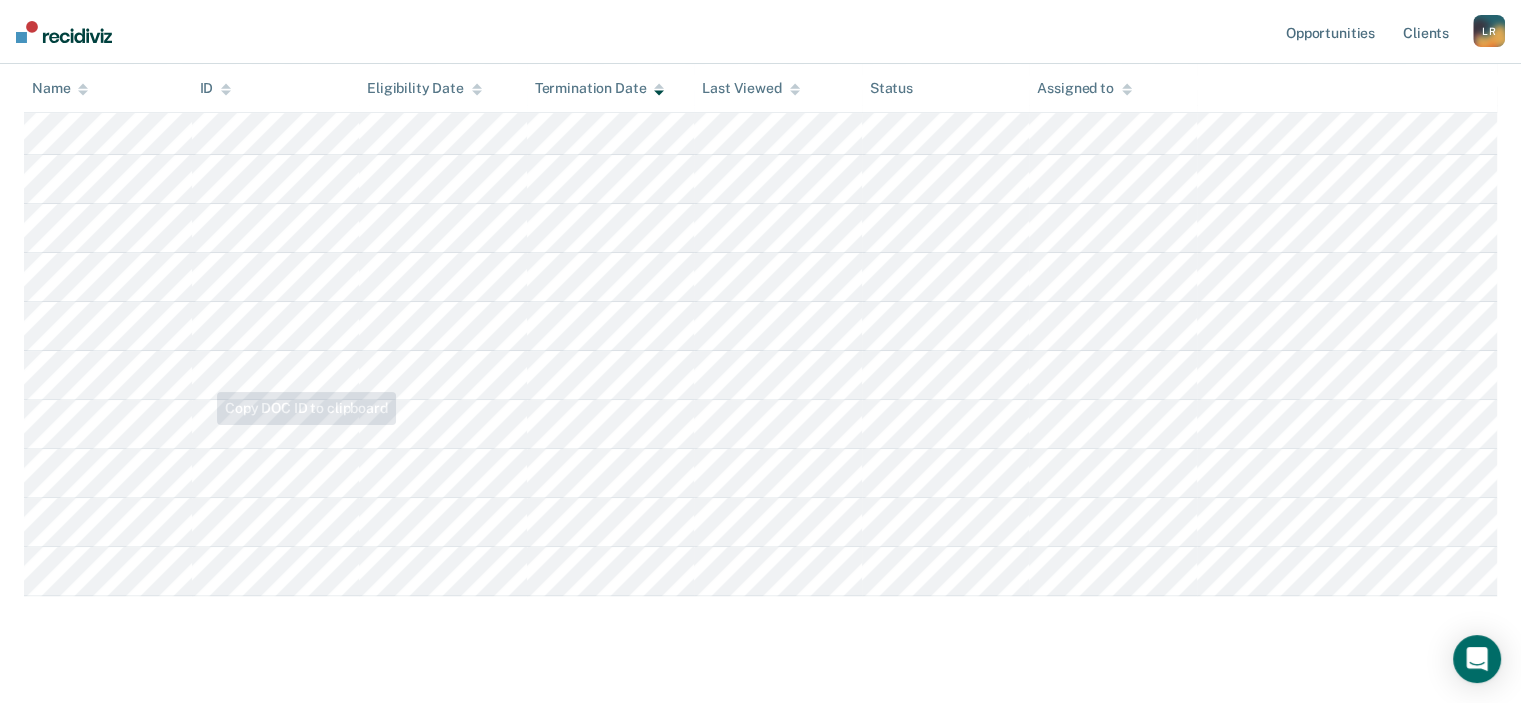 scroll, scrollTop: 599, scrollLeft: 0, axis: vertical 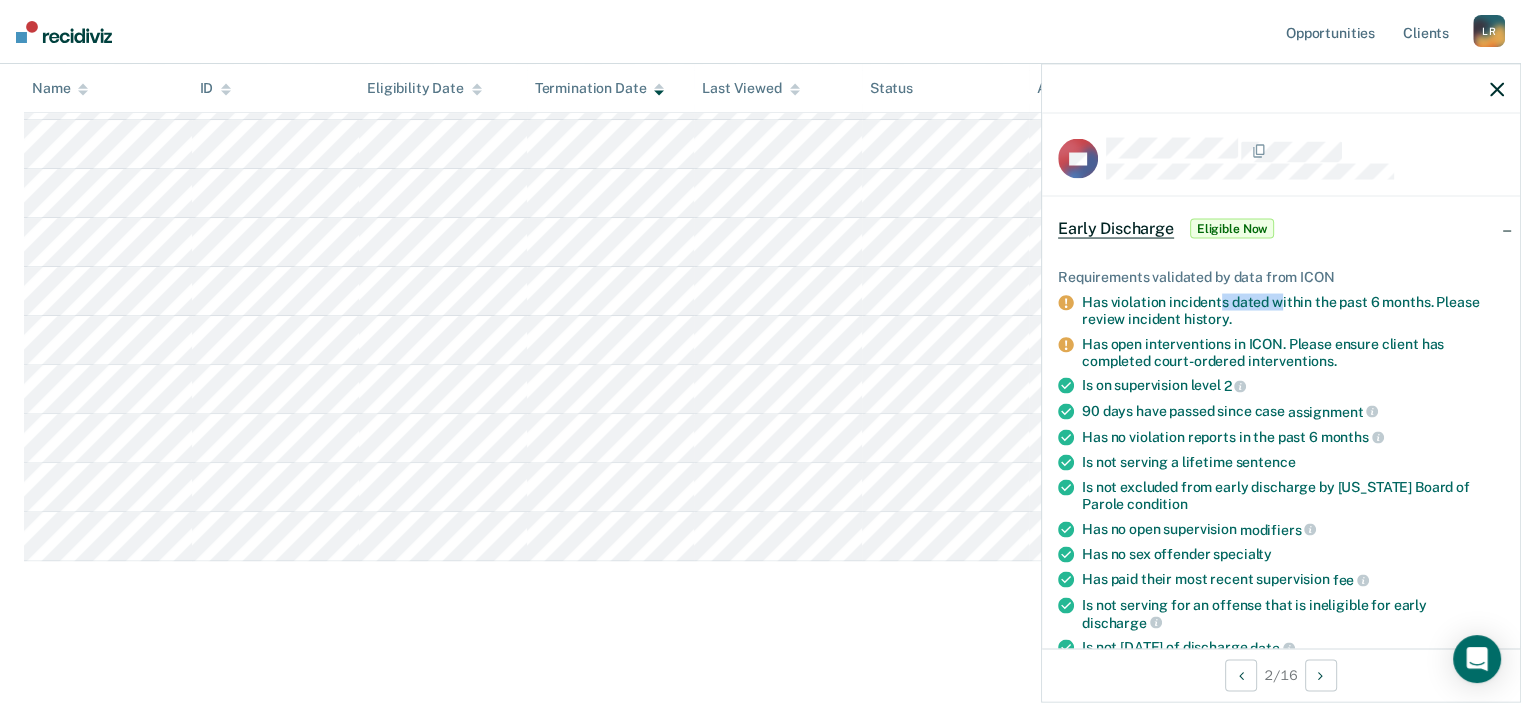 drag, startPoint x: 1221, startPoint y: 297, endPoint x: 1277, endPoint y: 297, distance: 56 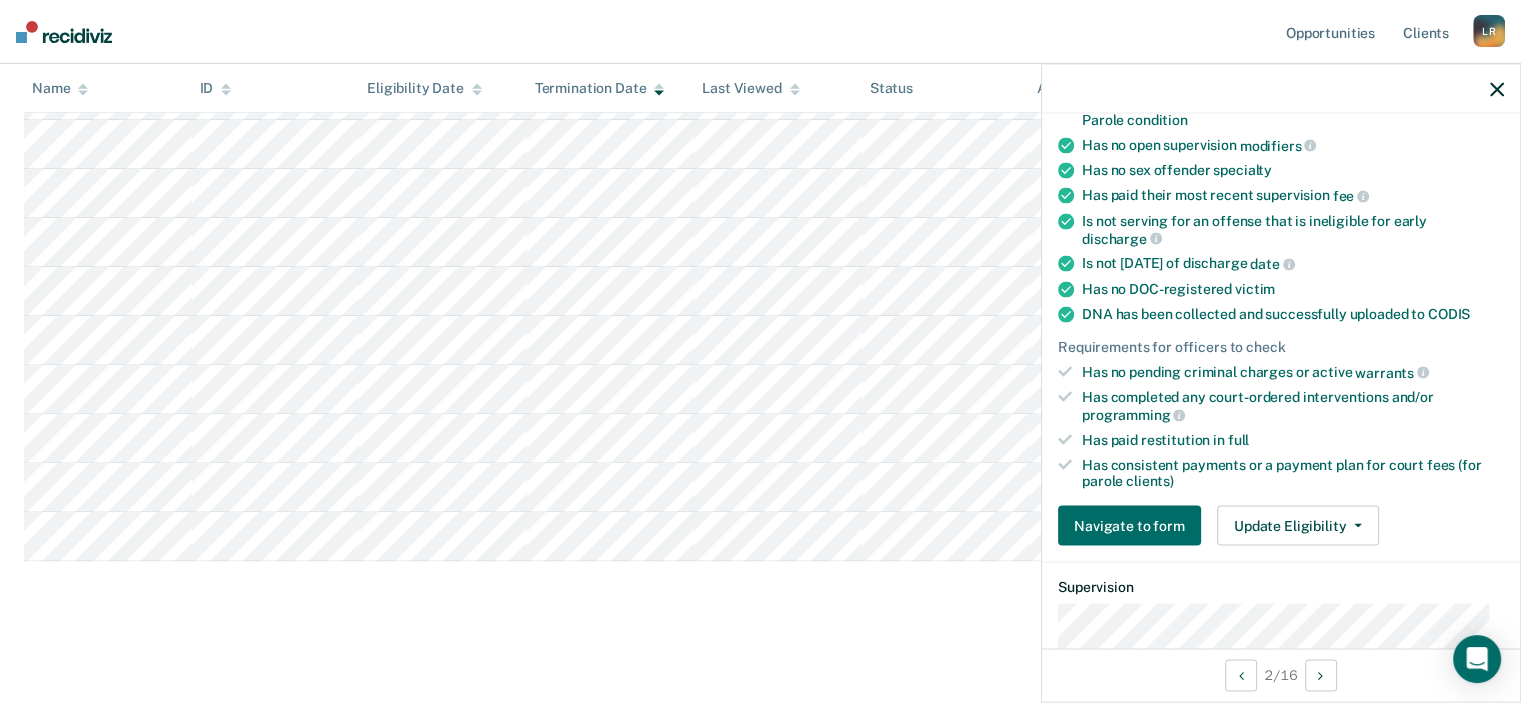 scroll, scrollTop: 0, scrollLeft: 0, axis: both 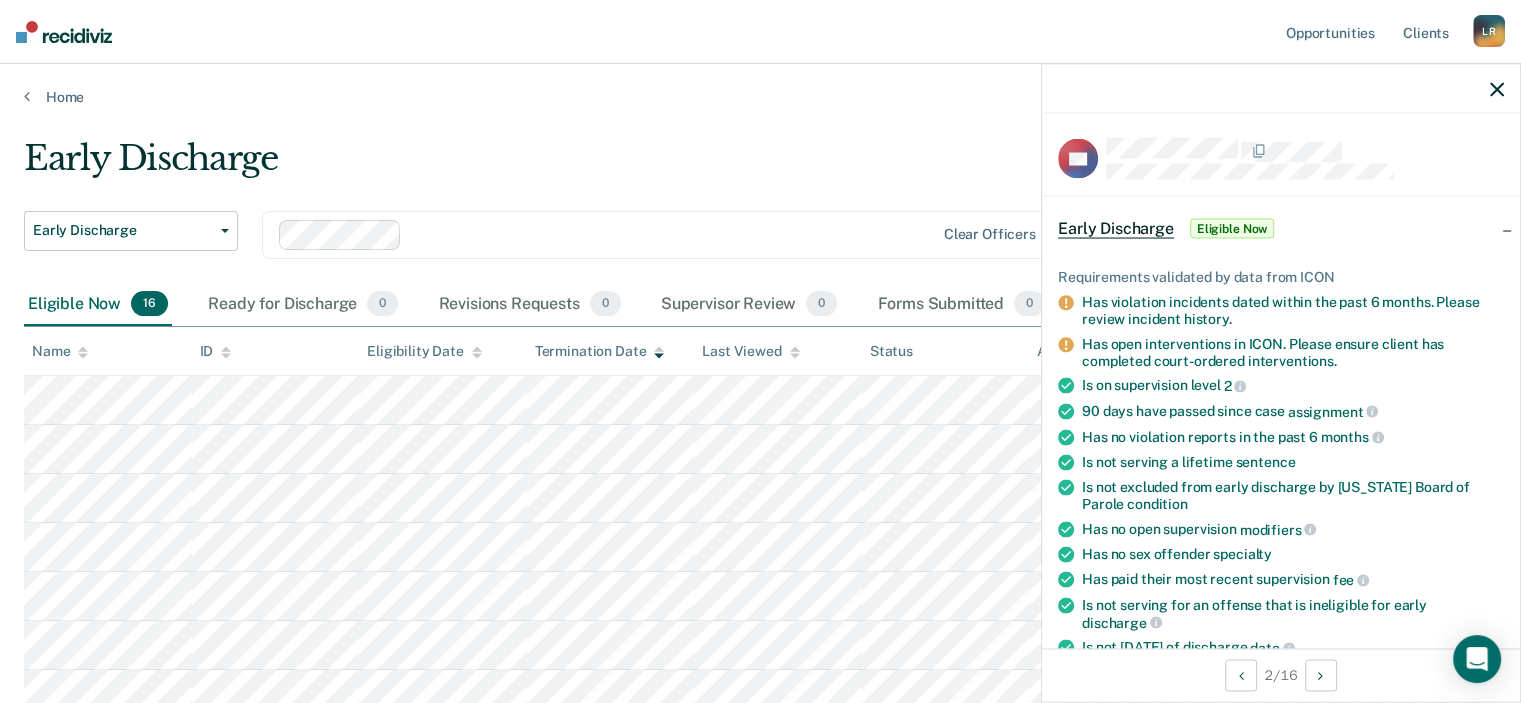 click 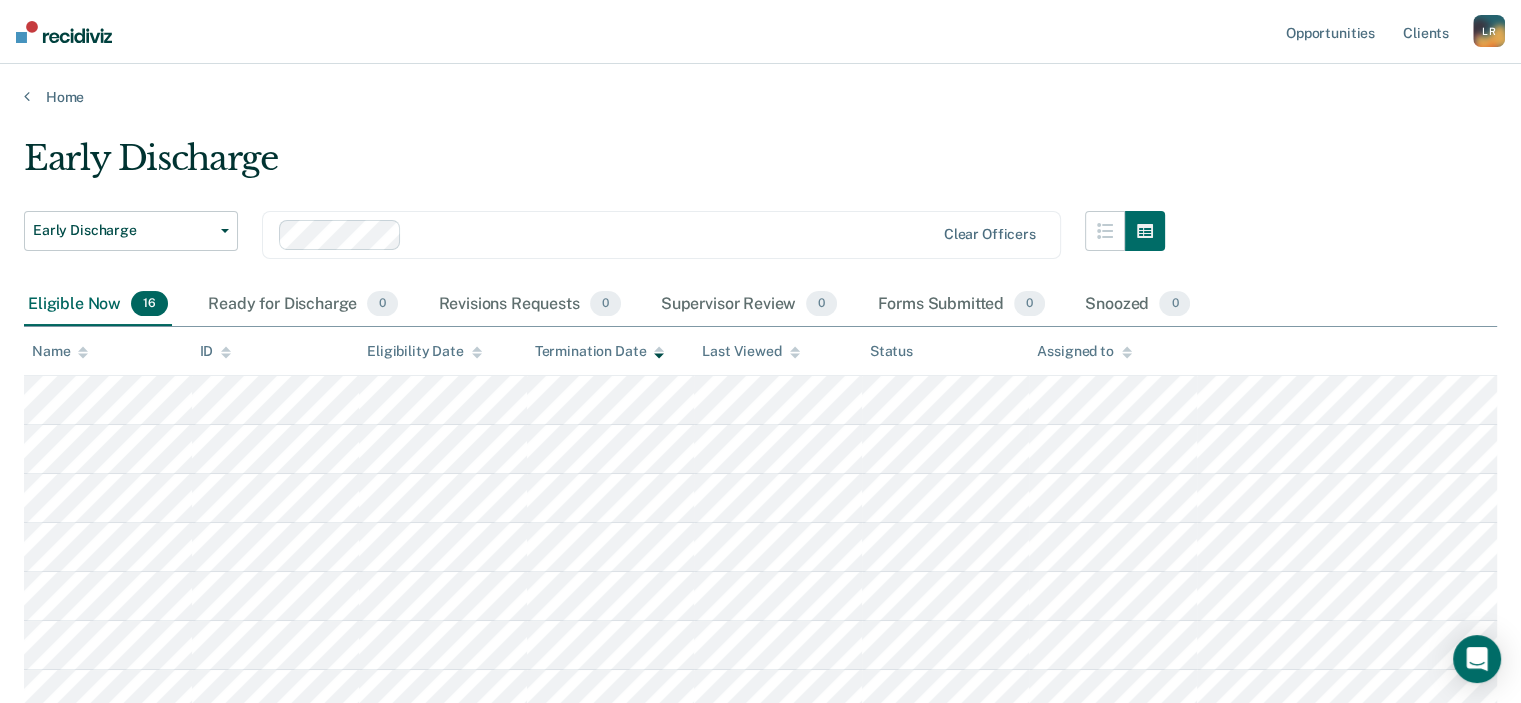 click on "L R" at bounding box center [1489, 31] 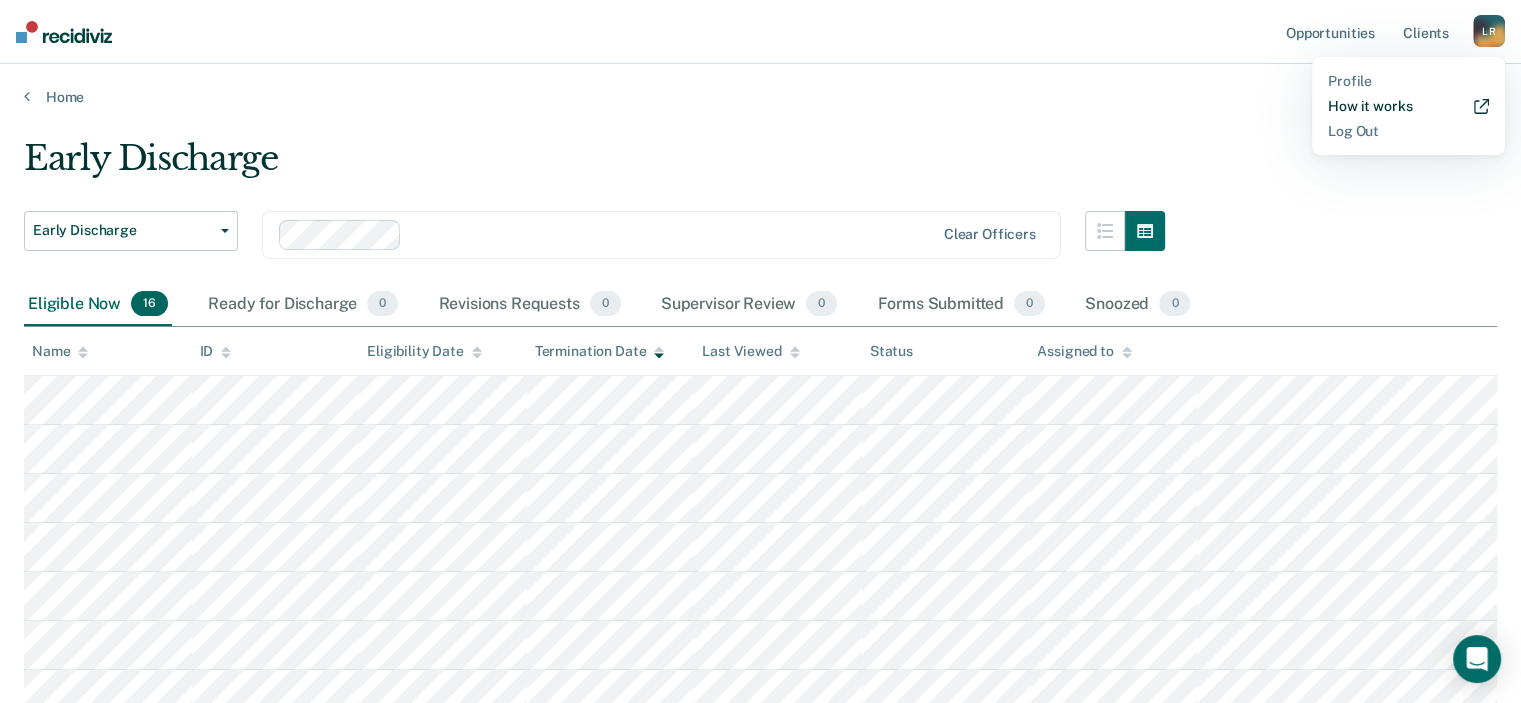 click on "How it works" at bounding box center (1408, 106) 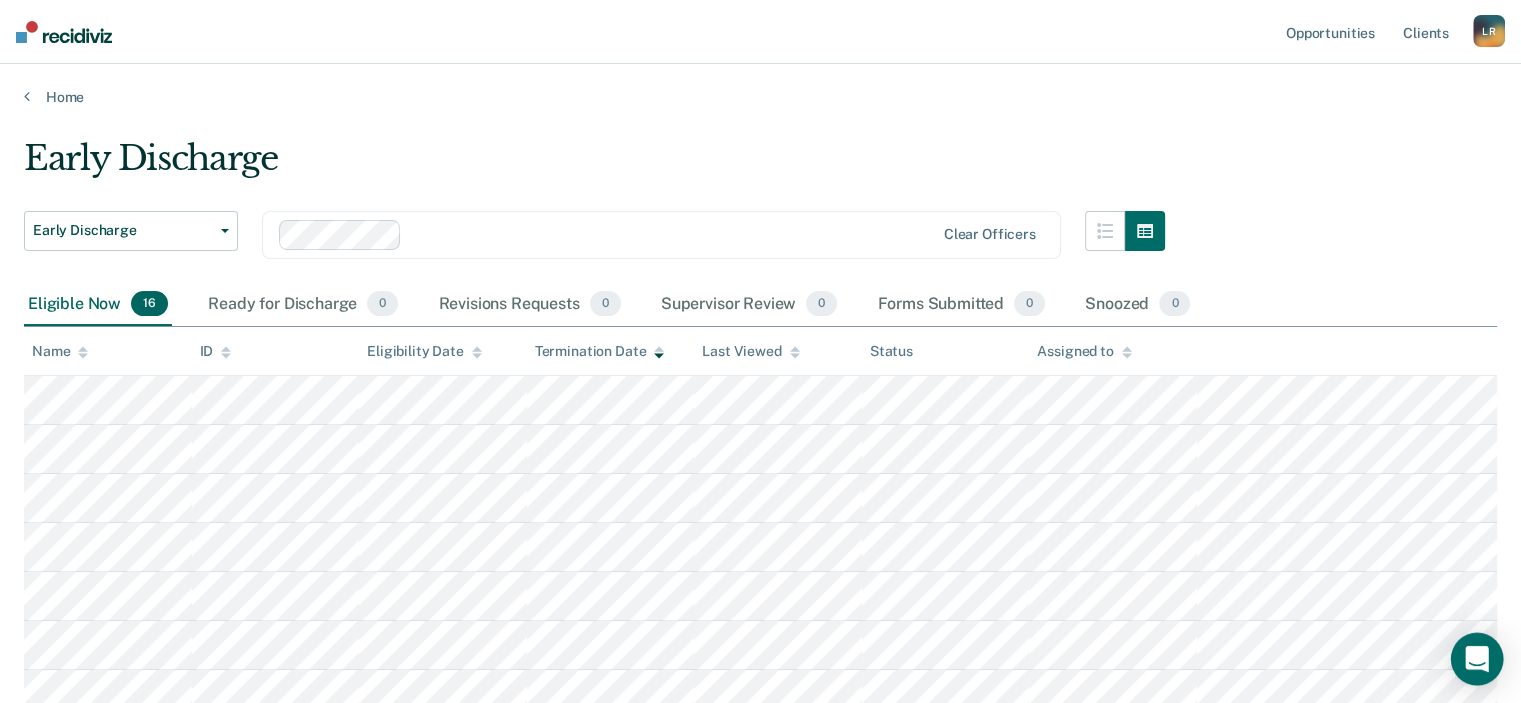 click 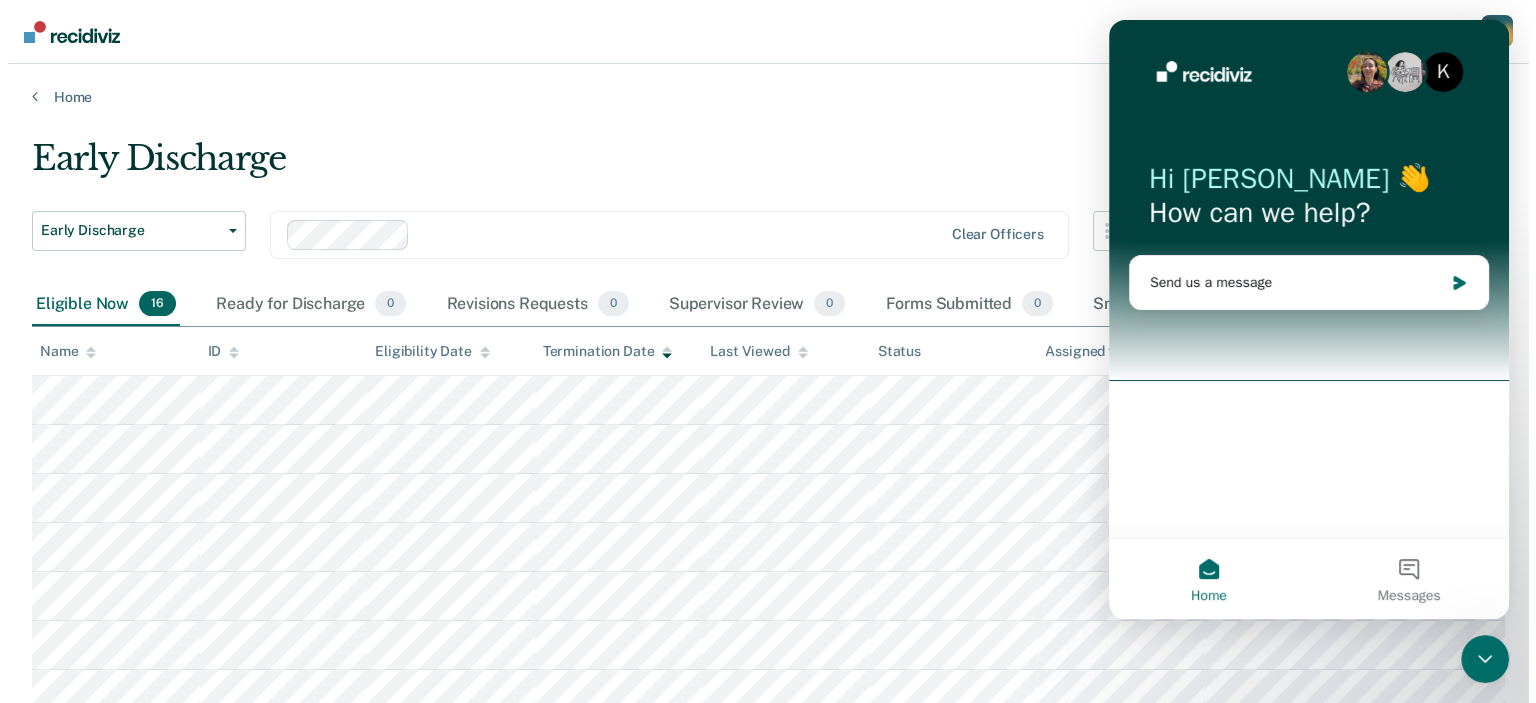 scroll, scrollTop: 0, scrollLeft: 0, axis: both 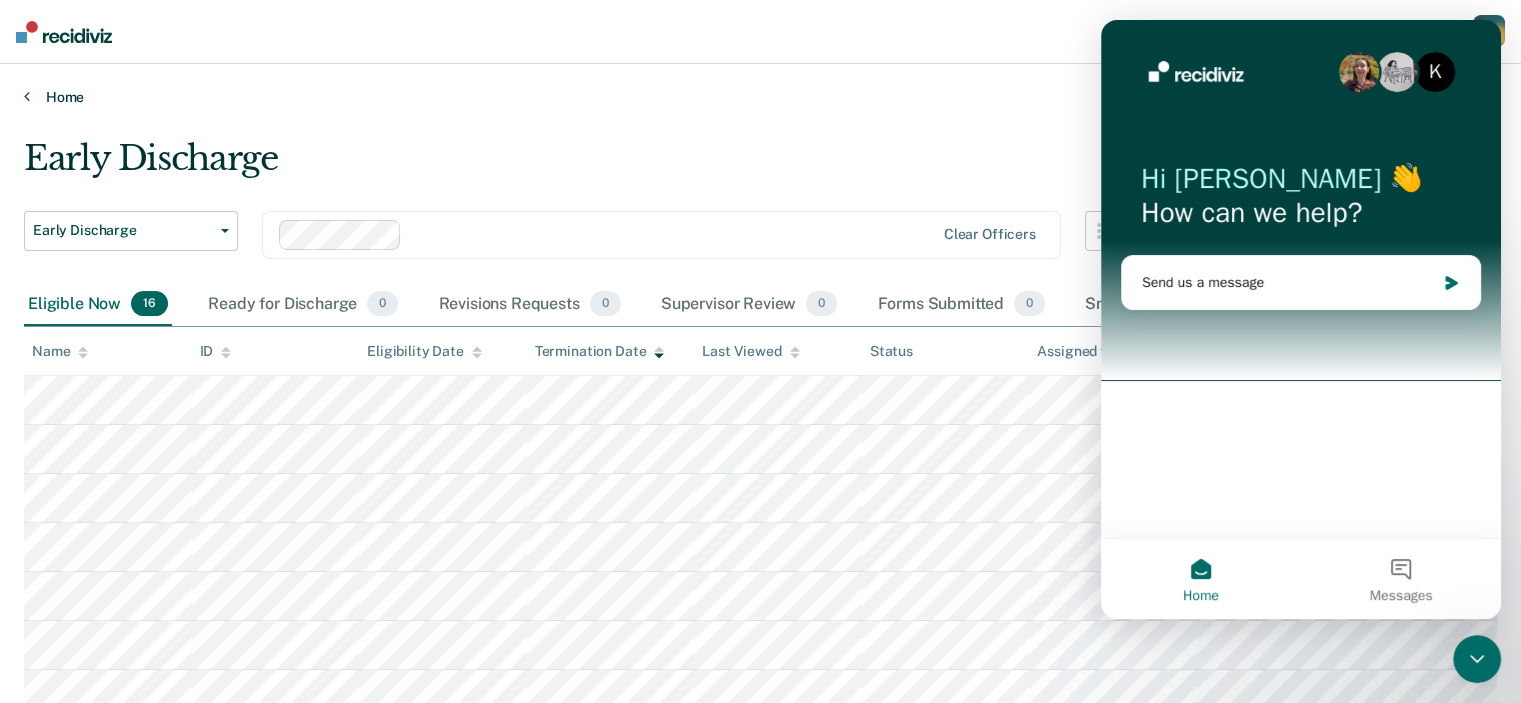 click on "Home" at bounding box center (760, 97) 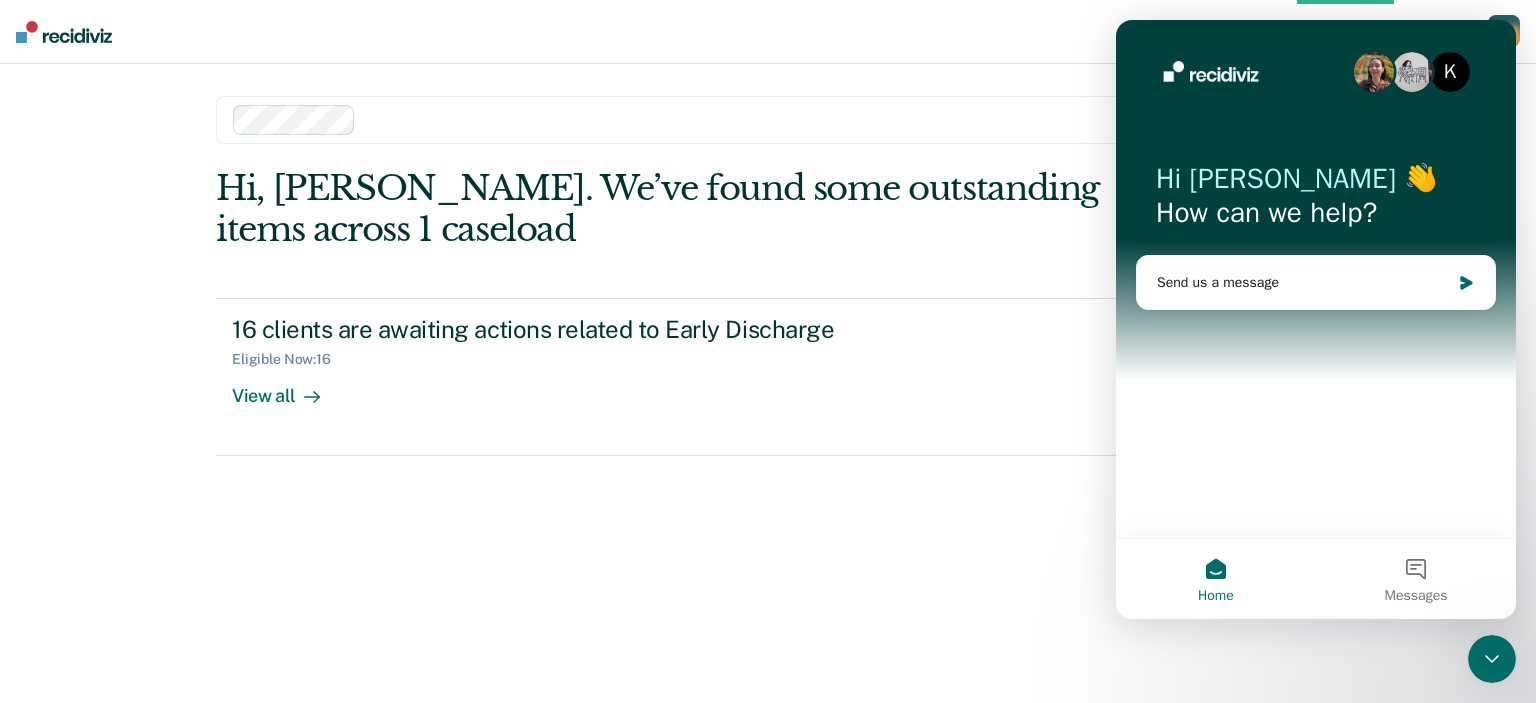 click 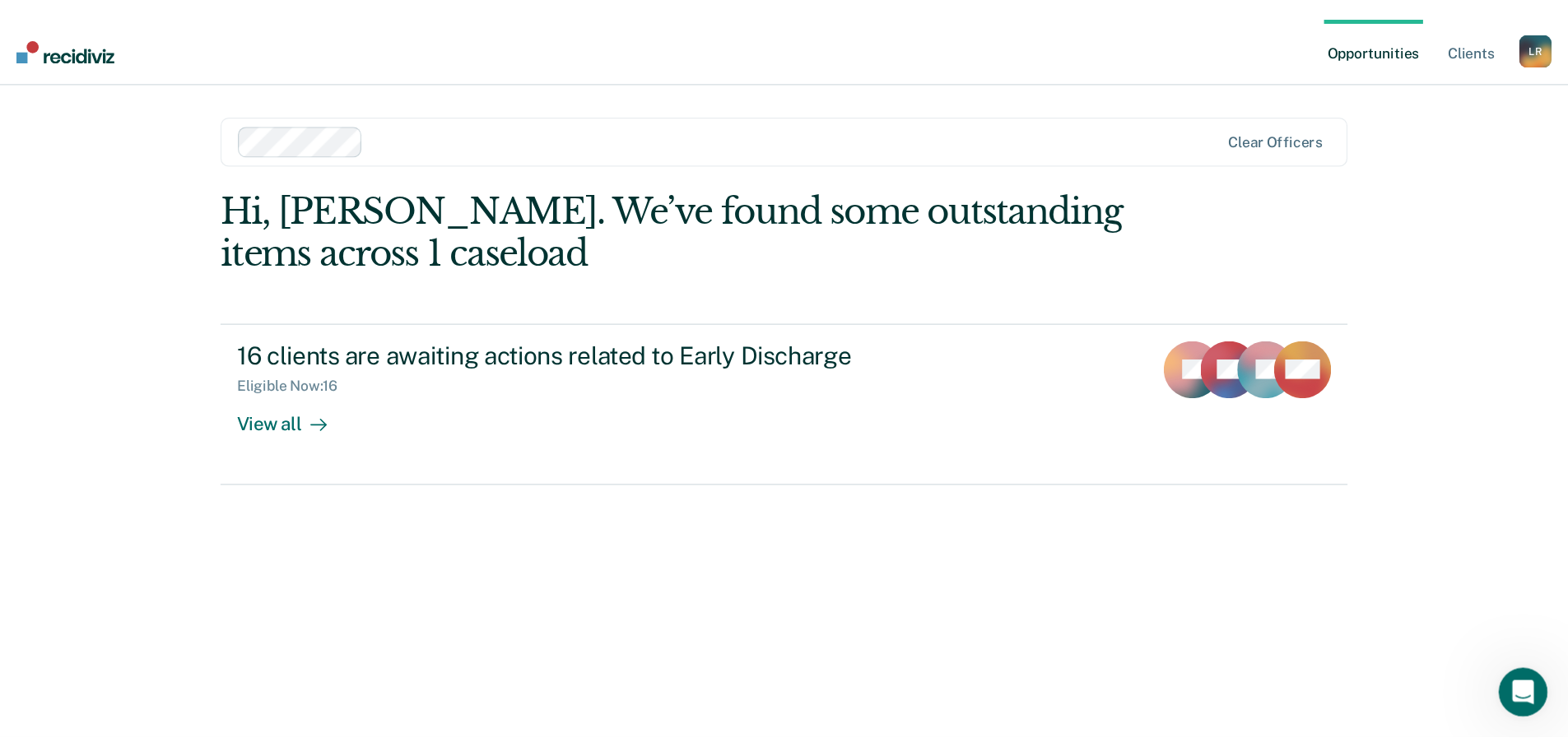 scroll, scrollTop: 0, scrollLeft: 0, axis: both 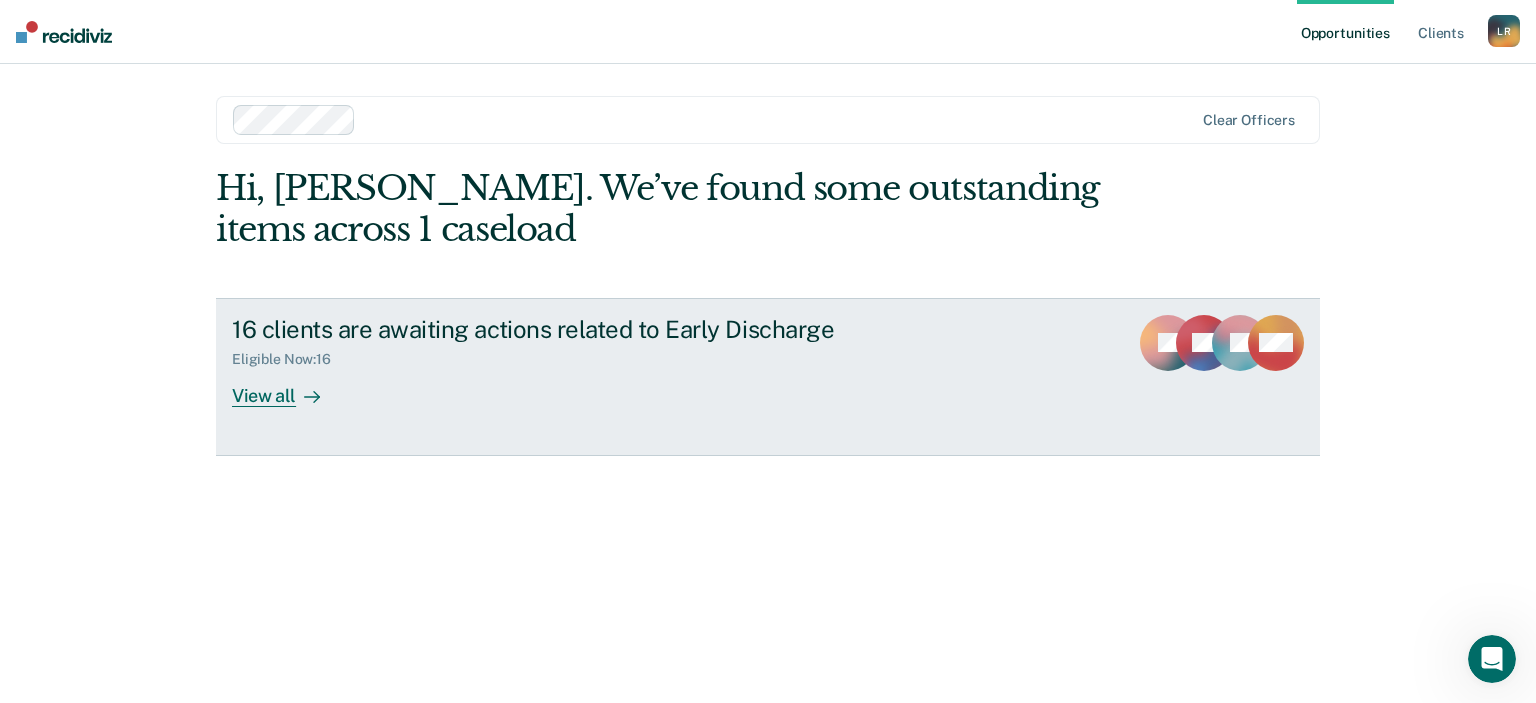 click on "16 clients are awaiting actions related to Early Discharge Eligible Now :  16 View all" at bounding box center [607, 361] 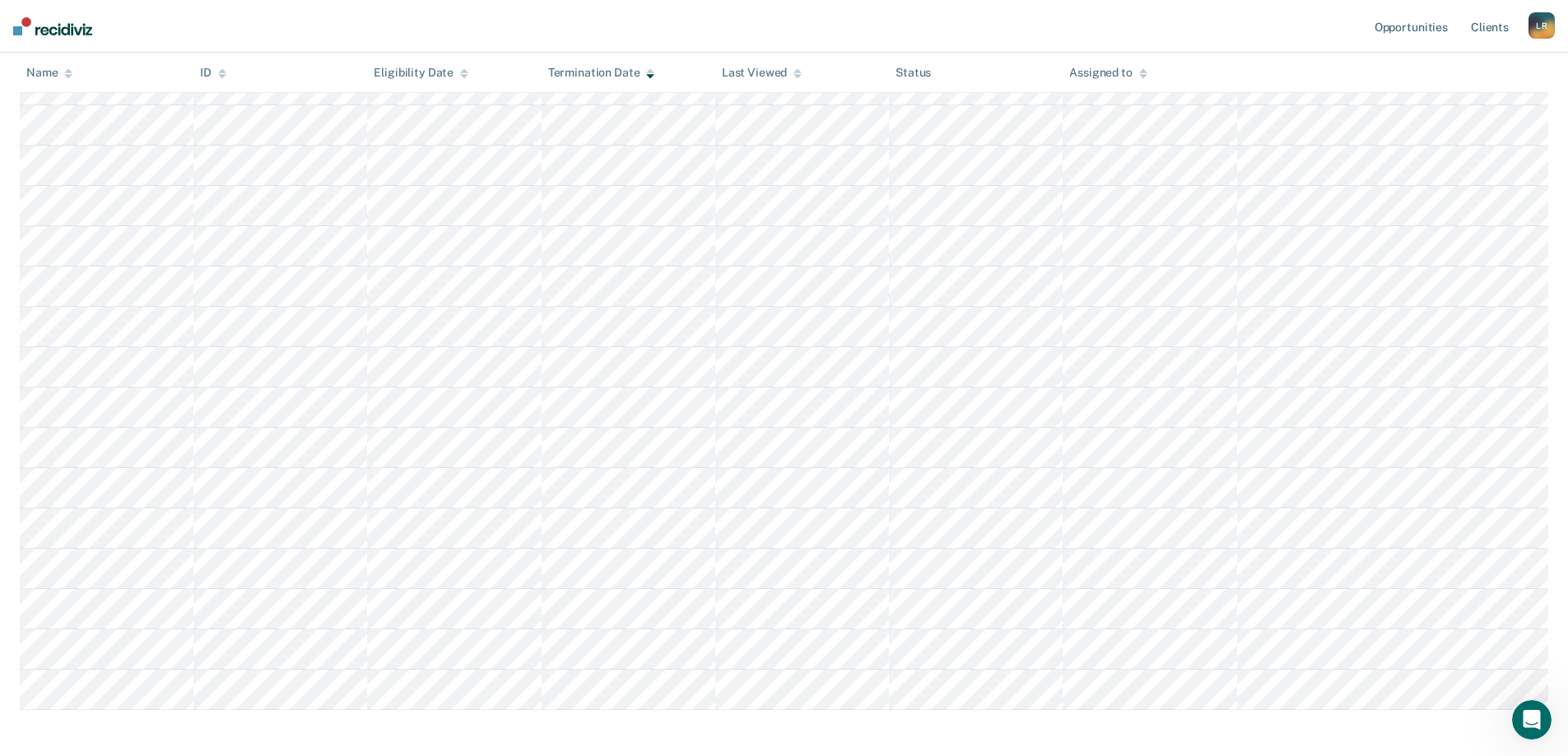 scroll, scrollTop: 317, scrollLeft: 0, axis: vertical 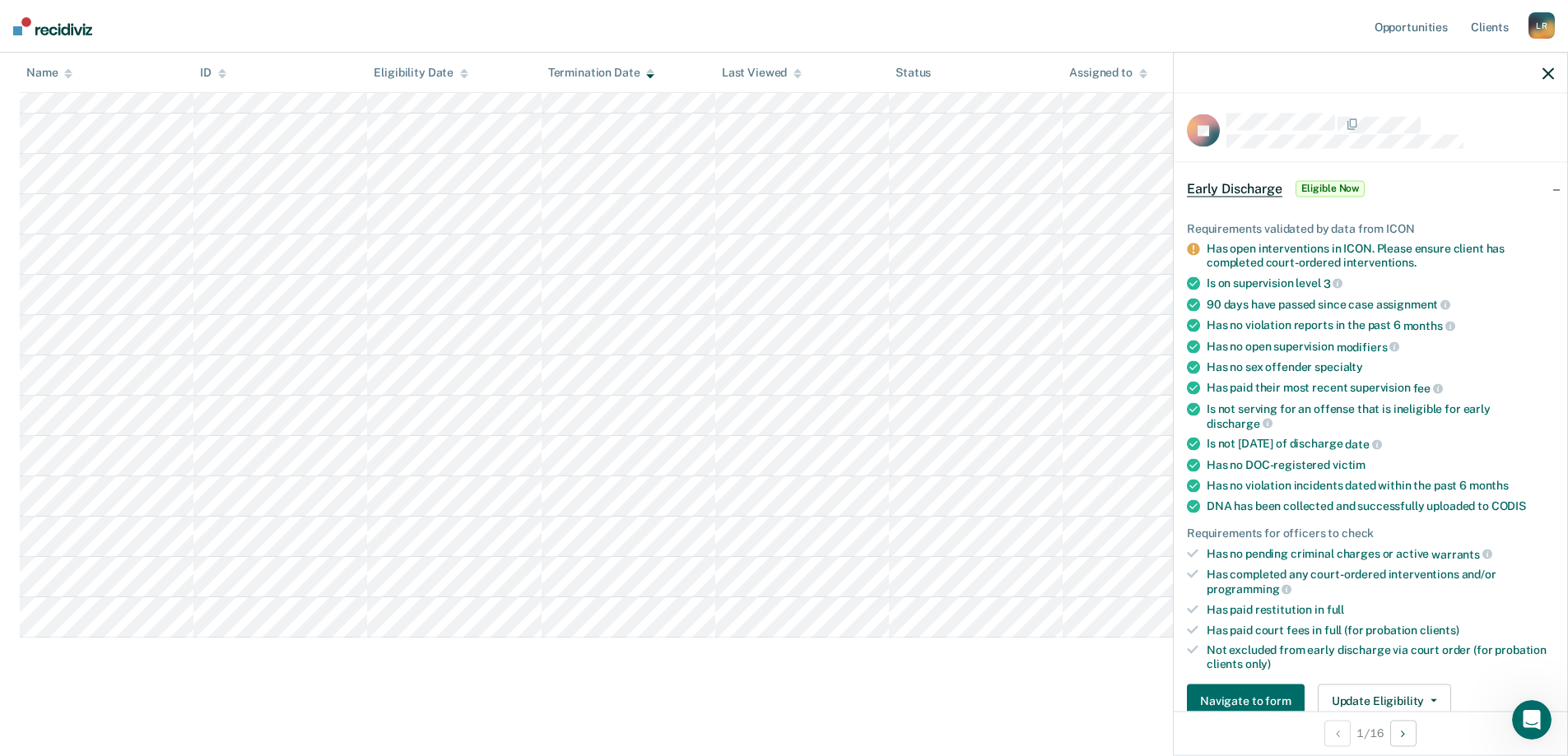 click on "Has open interventions in ICON. Please ensure client has completed court-ordered interventions." at bounding box center (1380, 256) 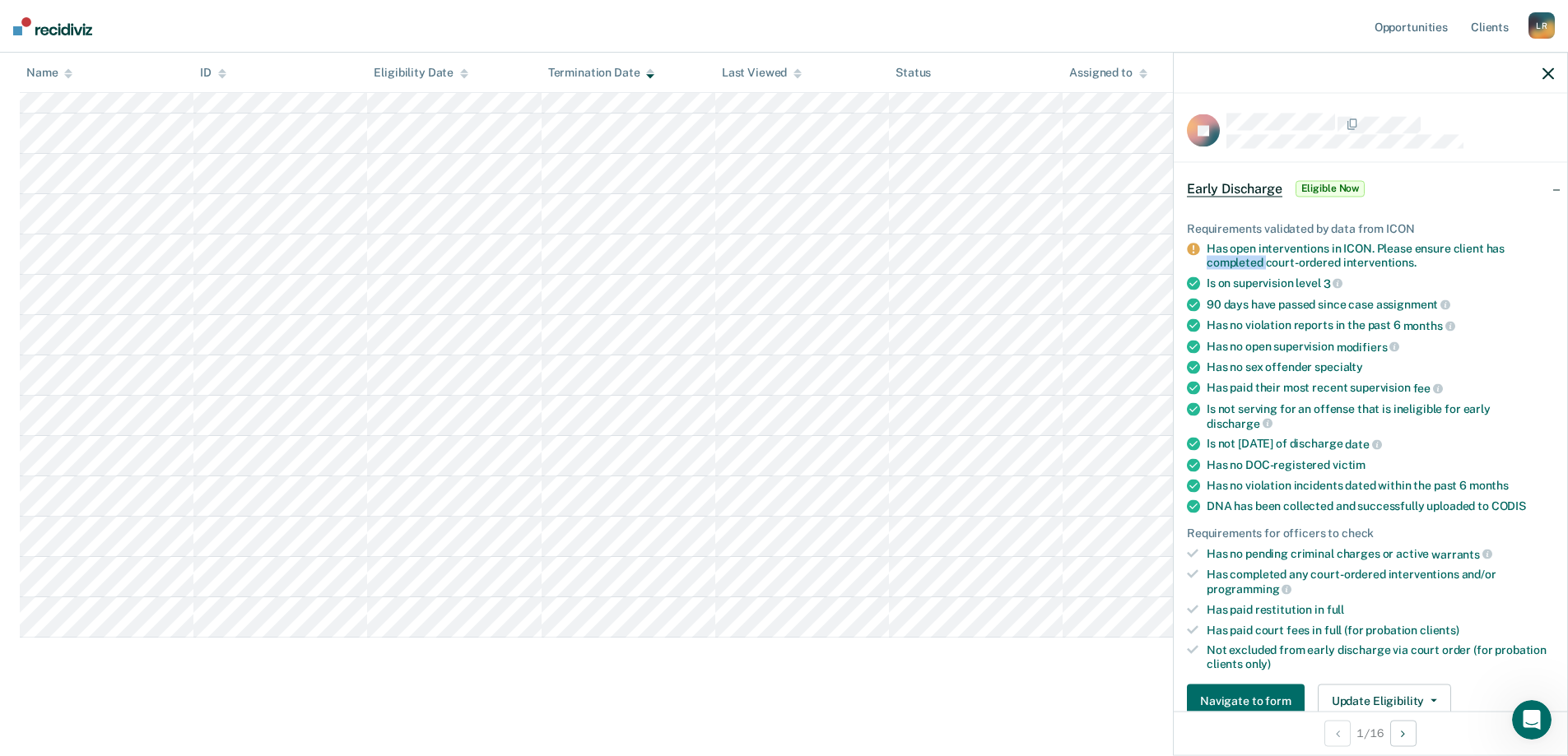 click on "Has open interventions in ICON. Please ensure client has completed court-ordered interventions." at bounding box center (1380, 256) 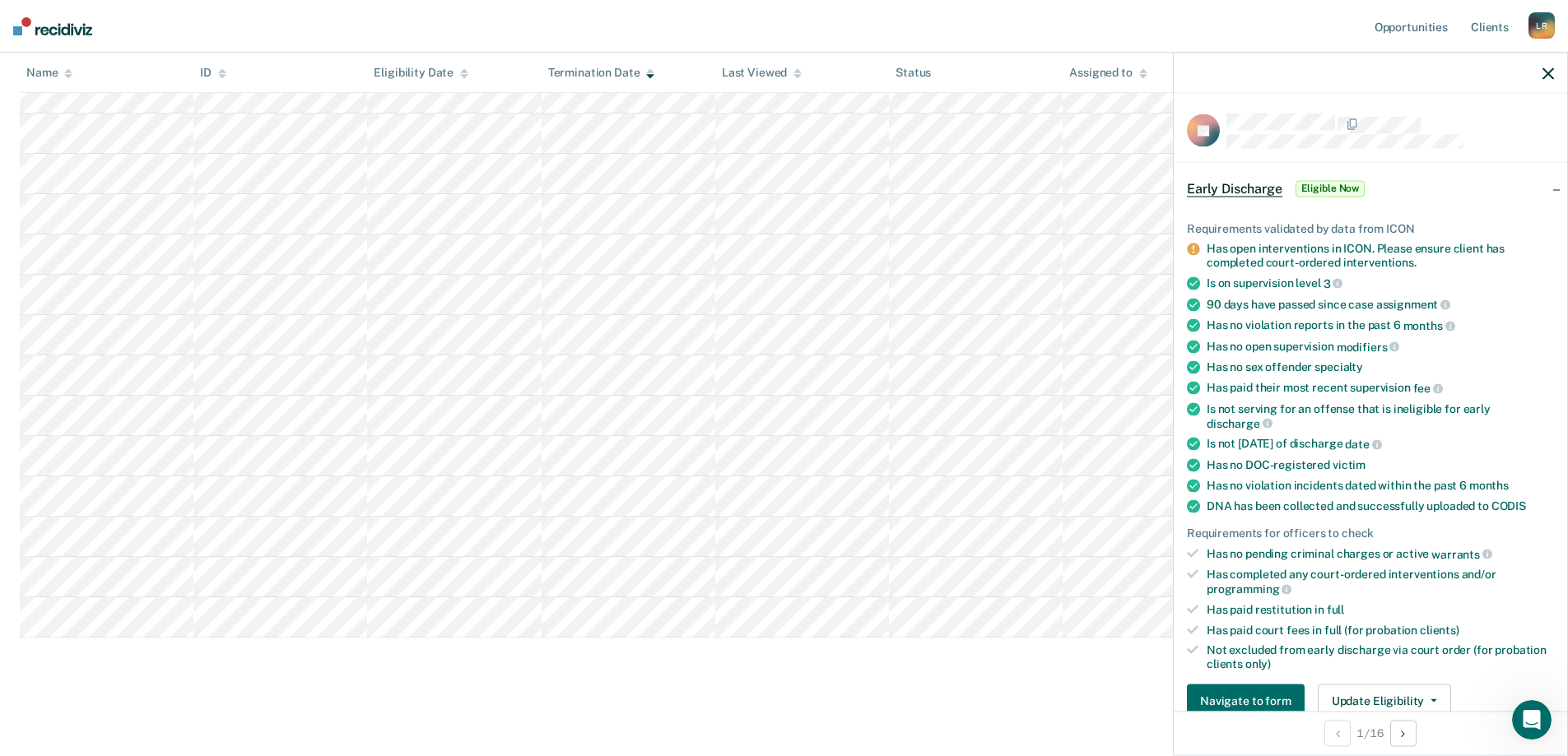 click on "Has open interventions in ICON. Please ensure client has completed court-ordered interventions." at bounding box center (1380, 256) 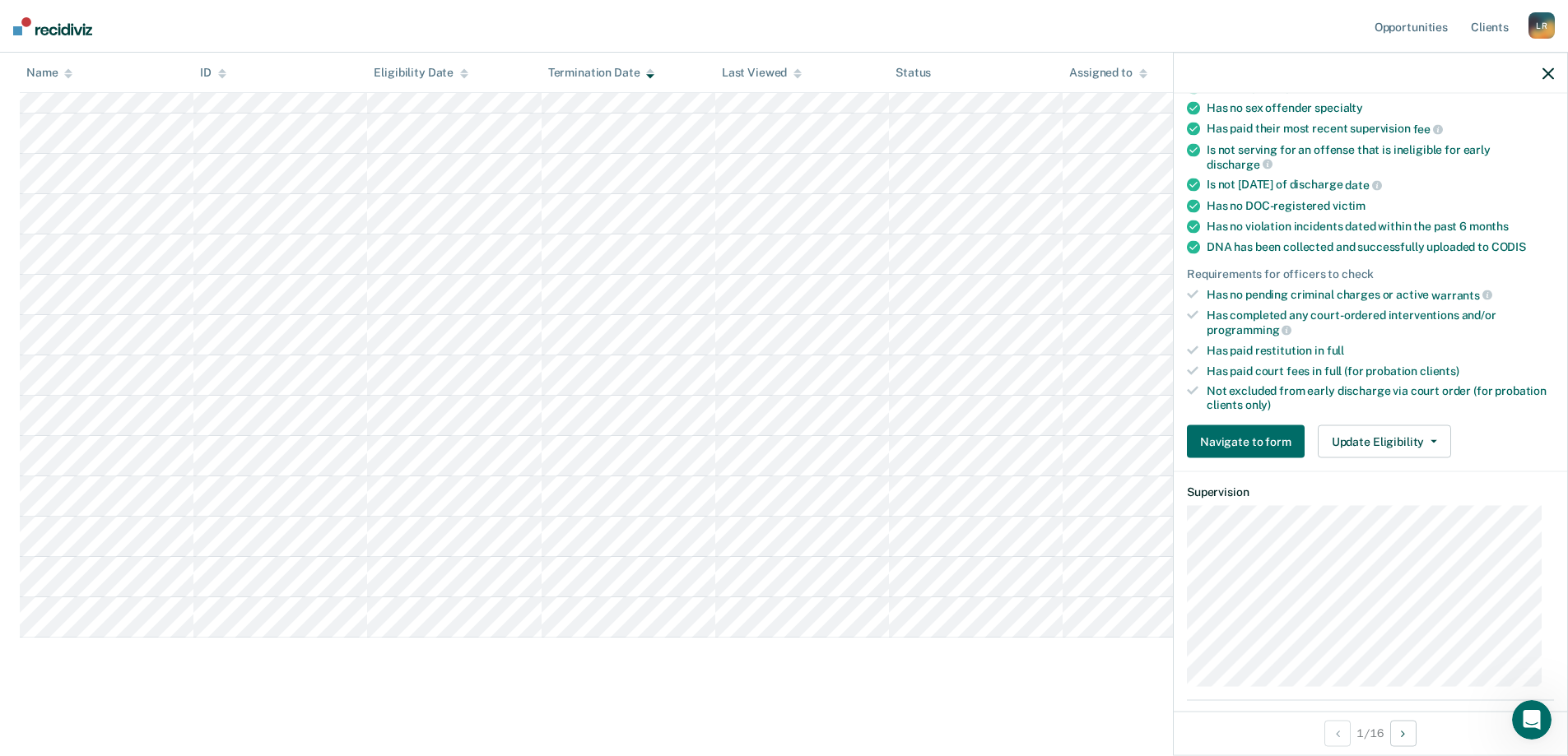 scroll, scrollTop: 329, scrollLeft: 0, axis: vertical 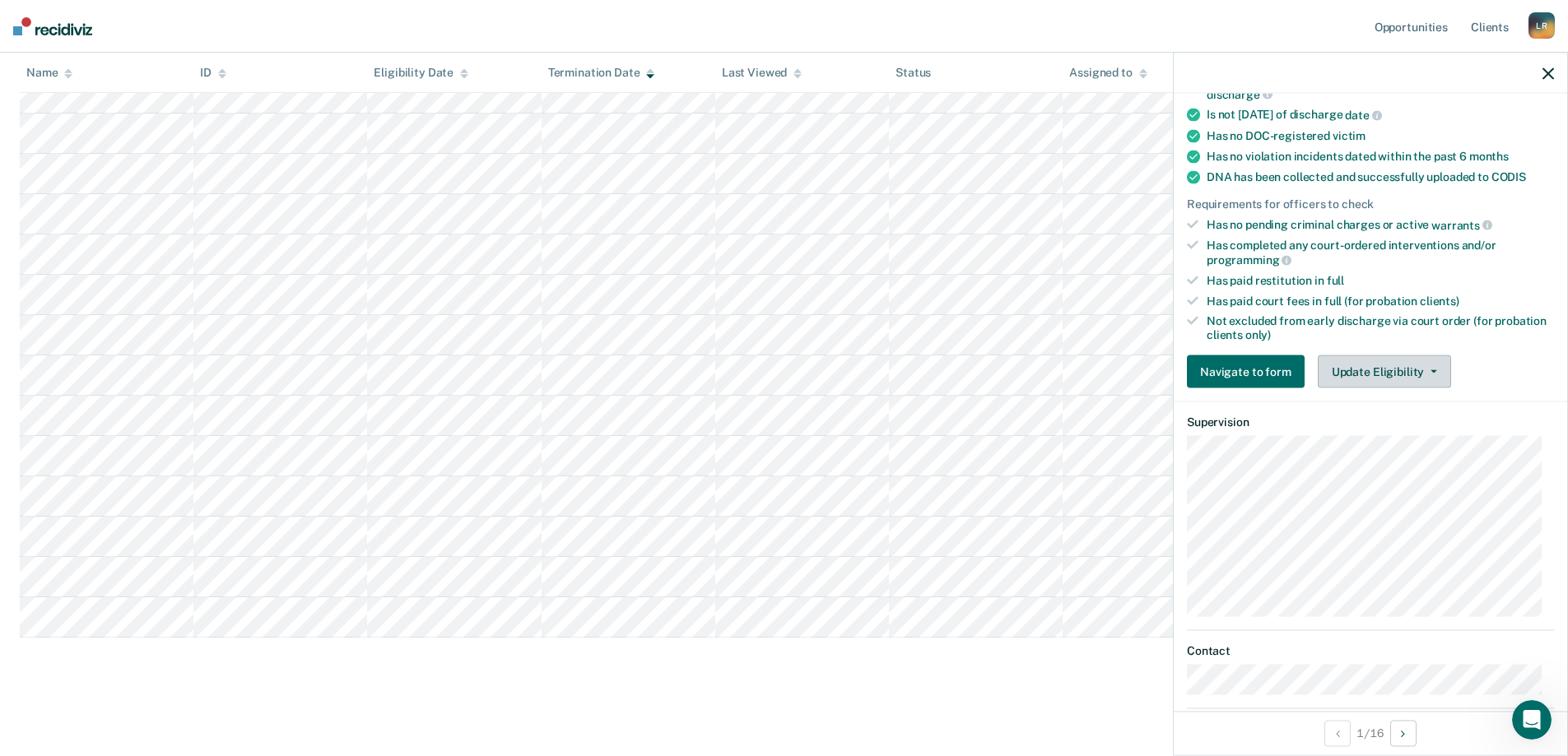click on "Update Eligibility" at bounding box center [1384, 372] 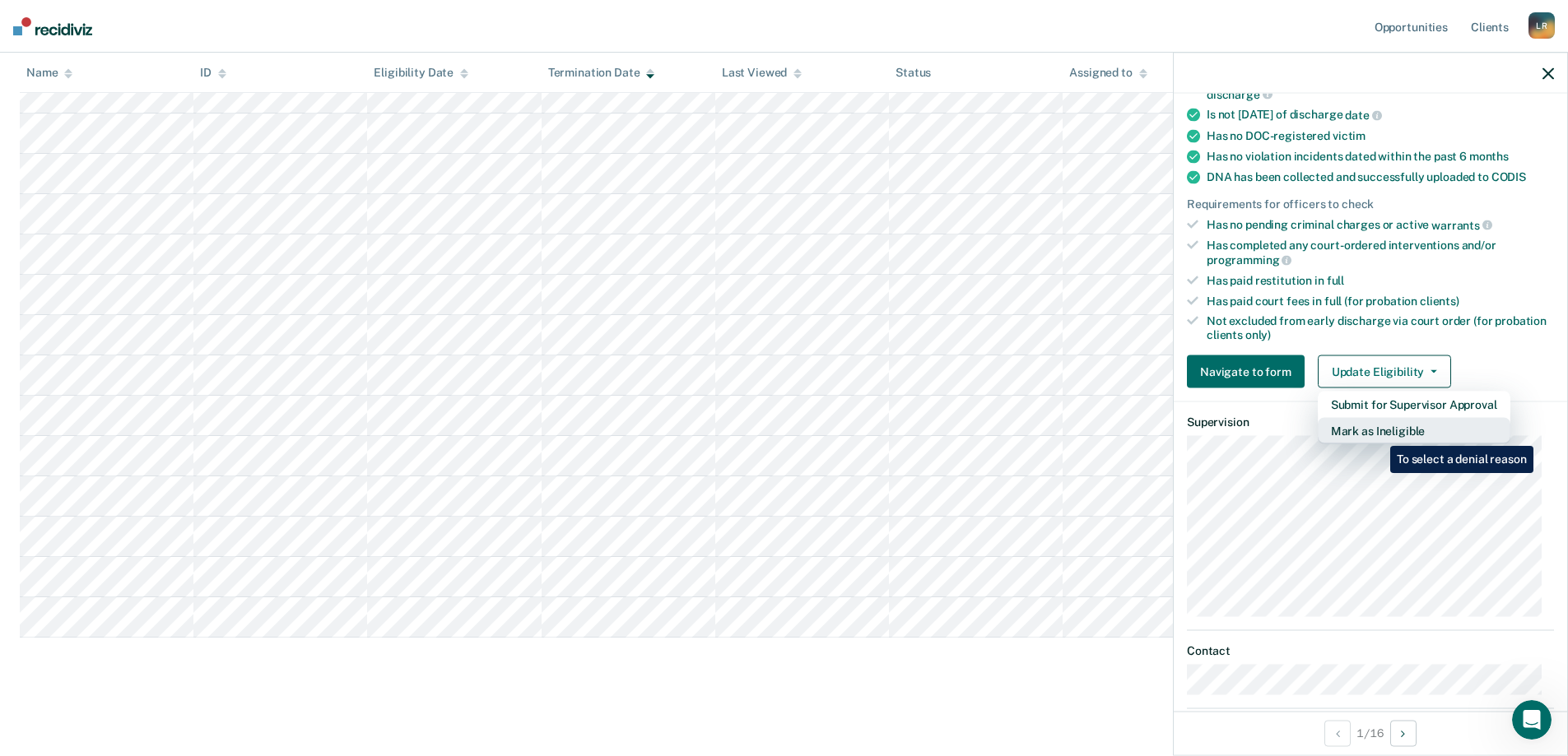 click on "Mark as Ineligible" at bounding box center (1414, 431) 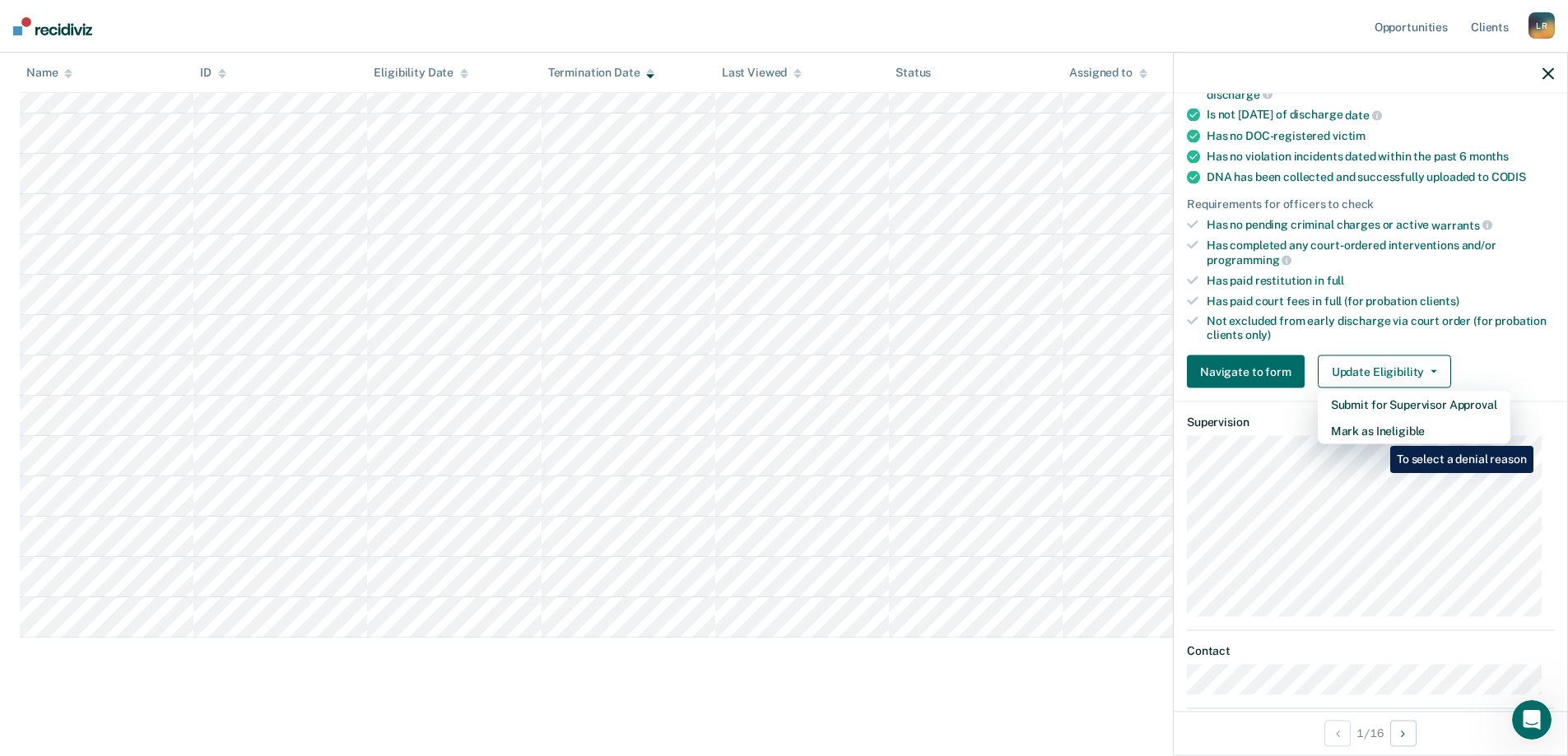 scroll, scrollTop: 83, scrollLeft: 0, axis: vertical 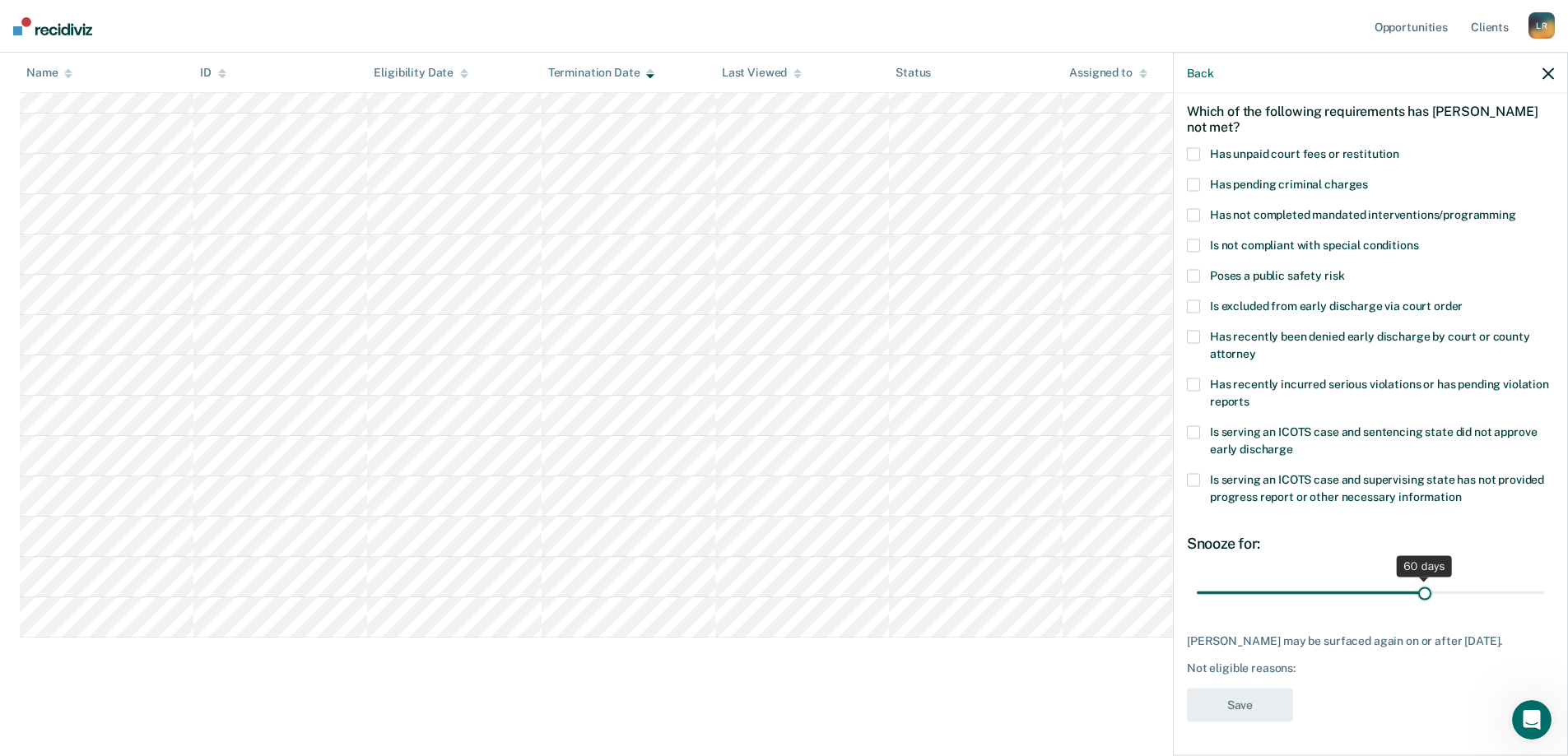 drag, startPoint x: 1310, startPoint y: 575, endPoint x: 1417, endPoint y: 584, distance: 107.37784 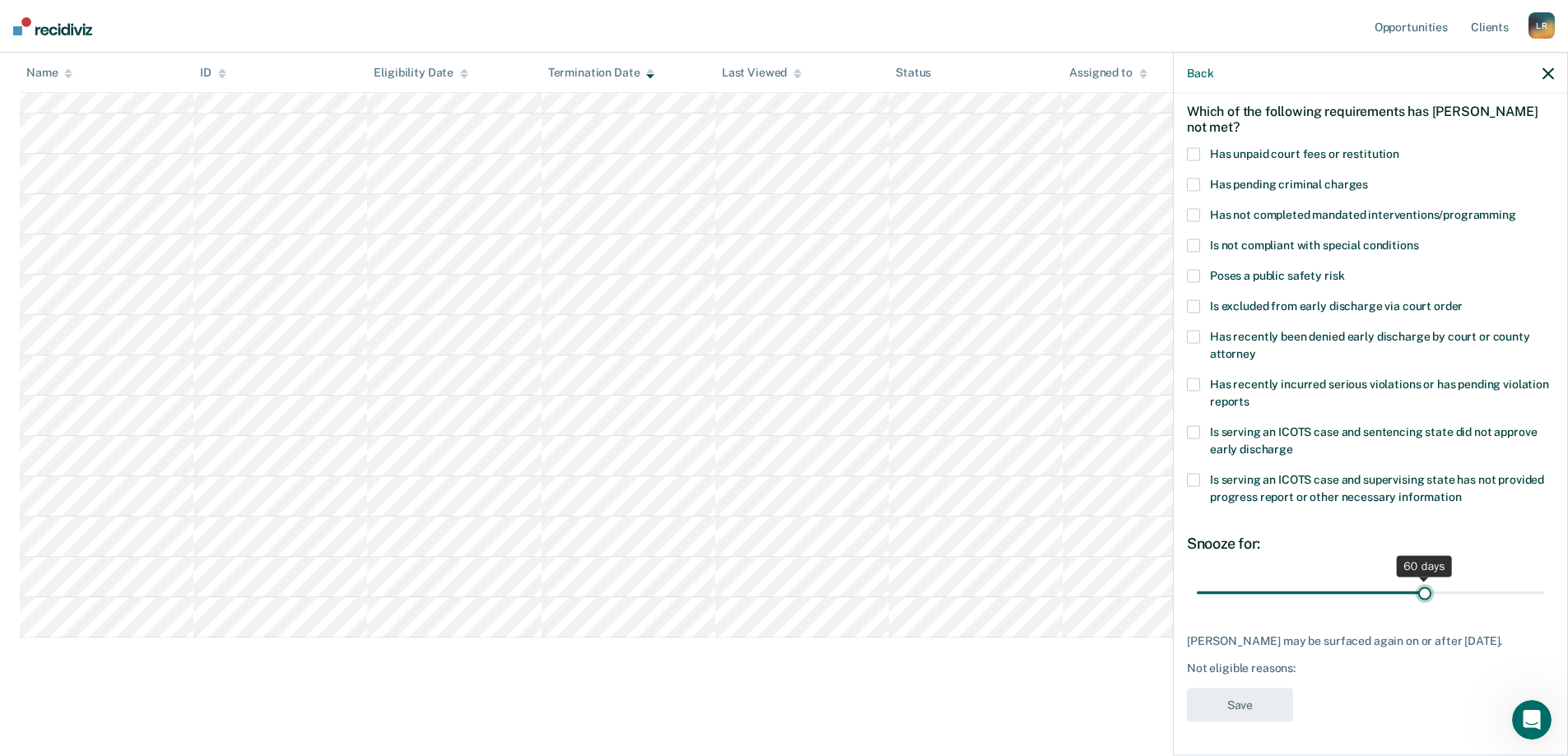 type on "60" 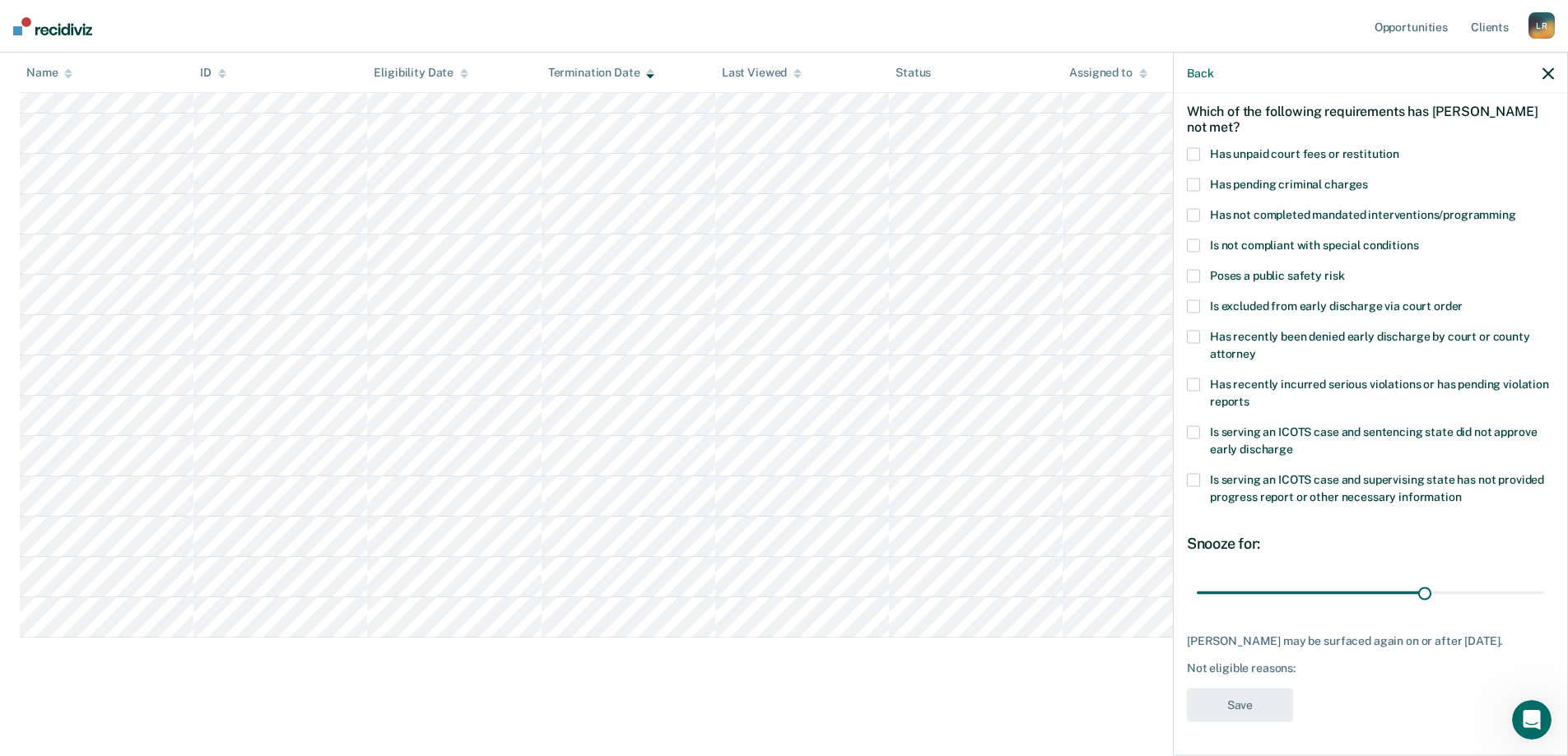 click on "Has not completed mandated interventions/programming" at bounding box center (1370, 217) 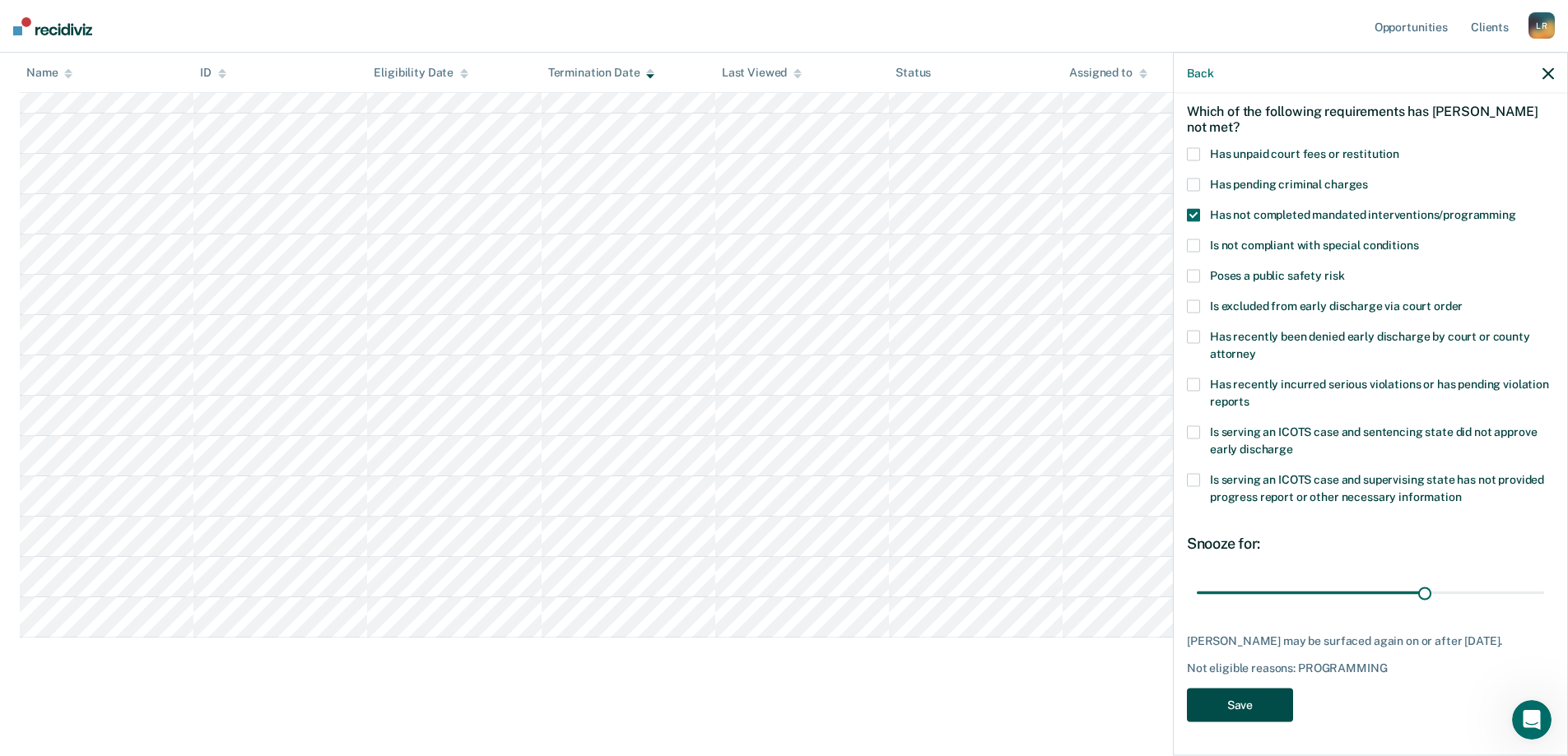 click on "Save" at bounding box center (1240, 705) 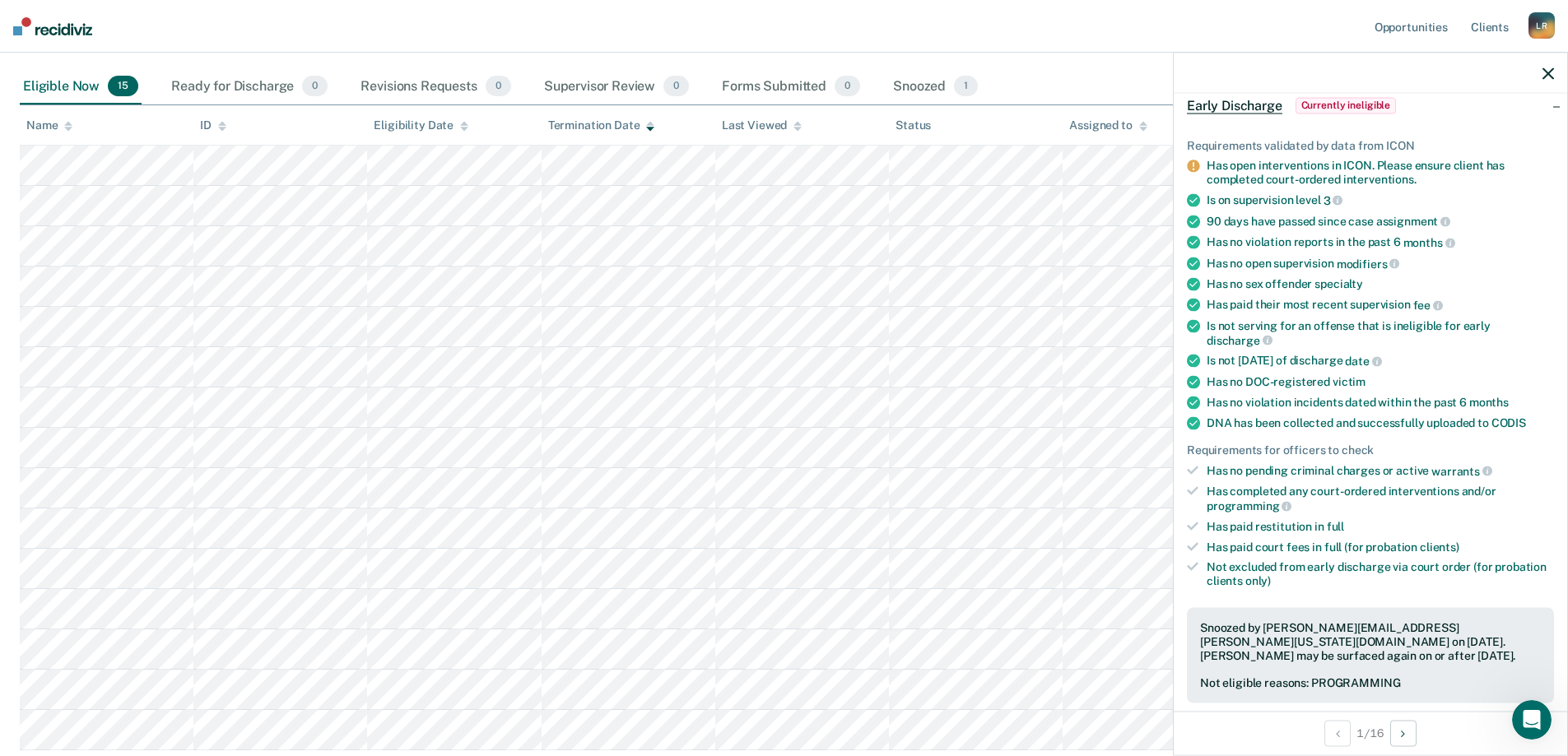scroll, scrollTop: 276, scrollLeft: 0, axis: vertical 